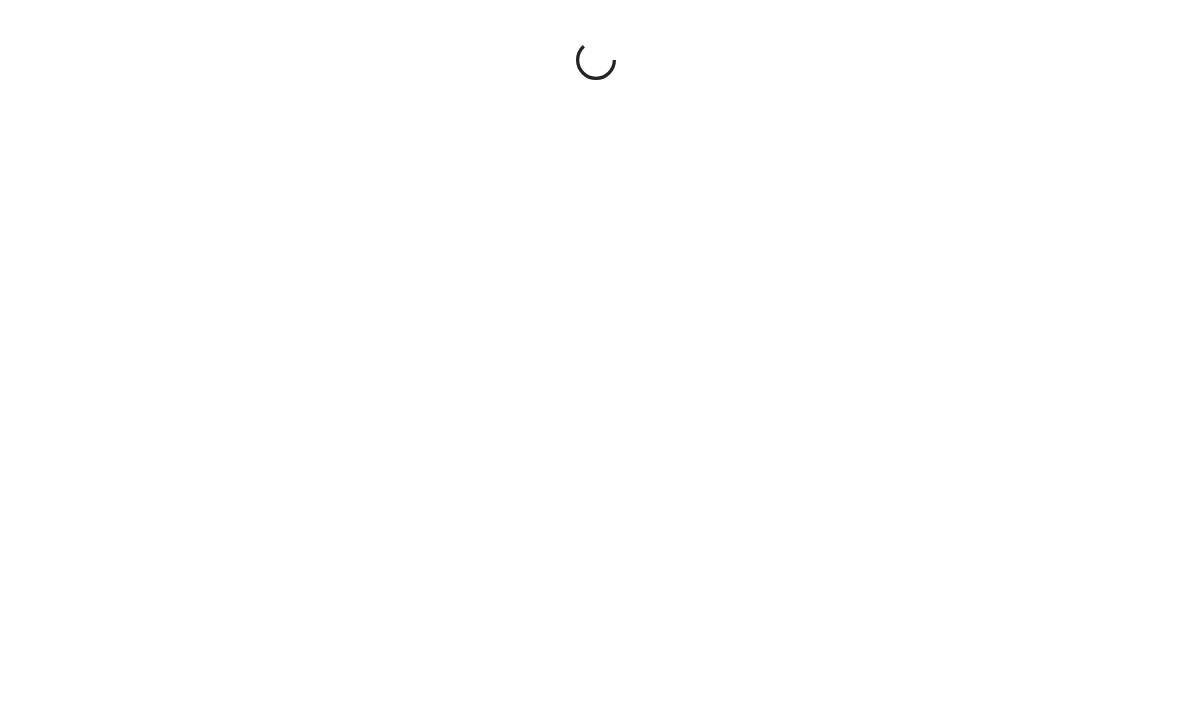 scroll, scrollTop: 0, scrollLeft: 0, axis: both 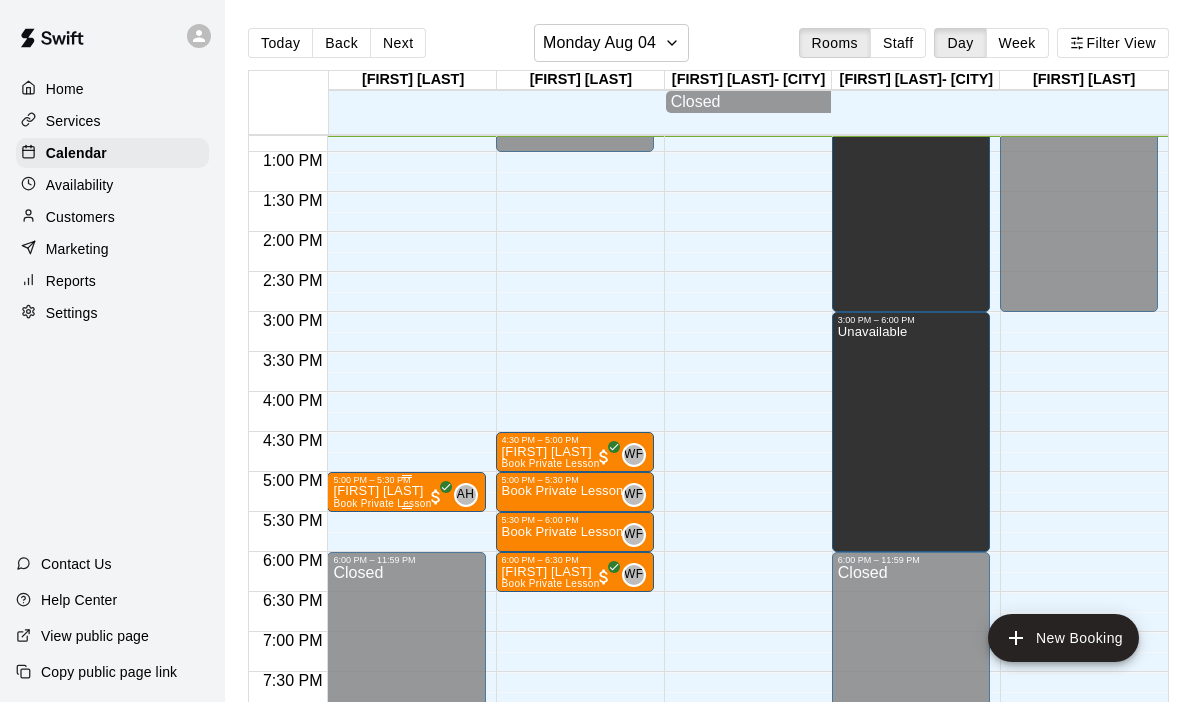 click on "Book Private Lesson" at bounding box center [382, 503] 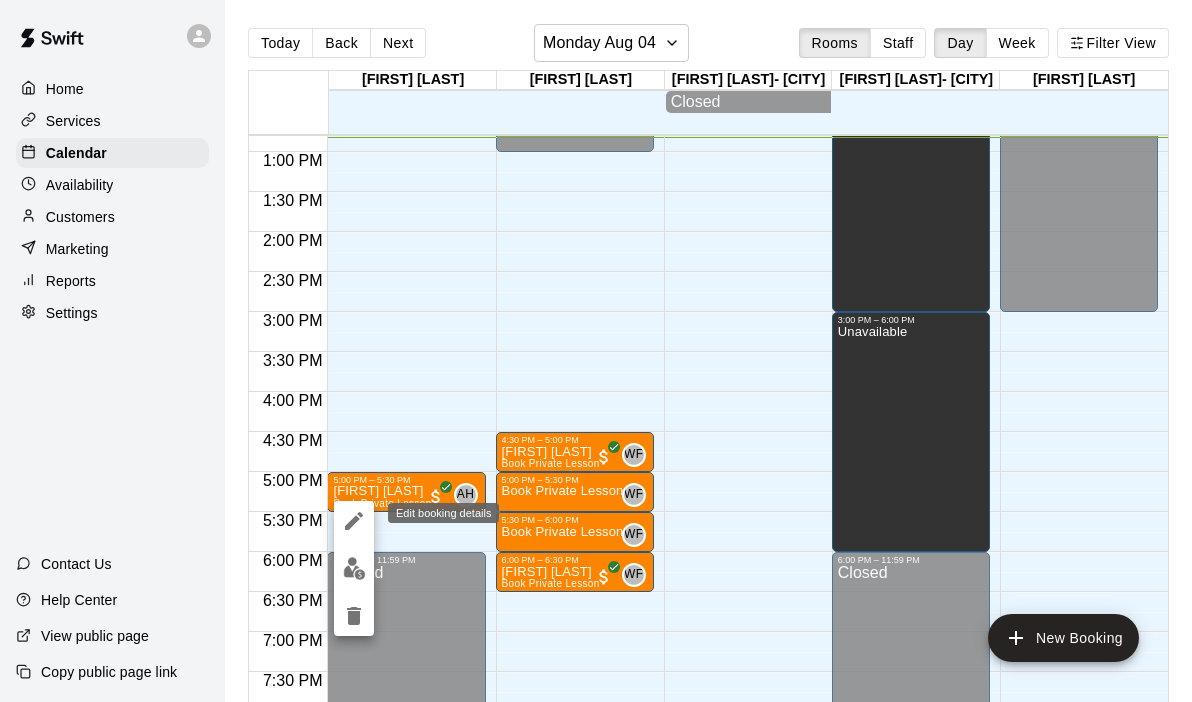 click 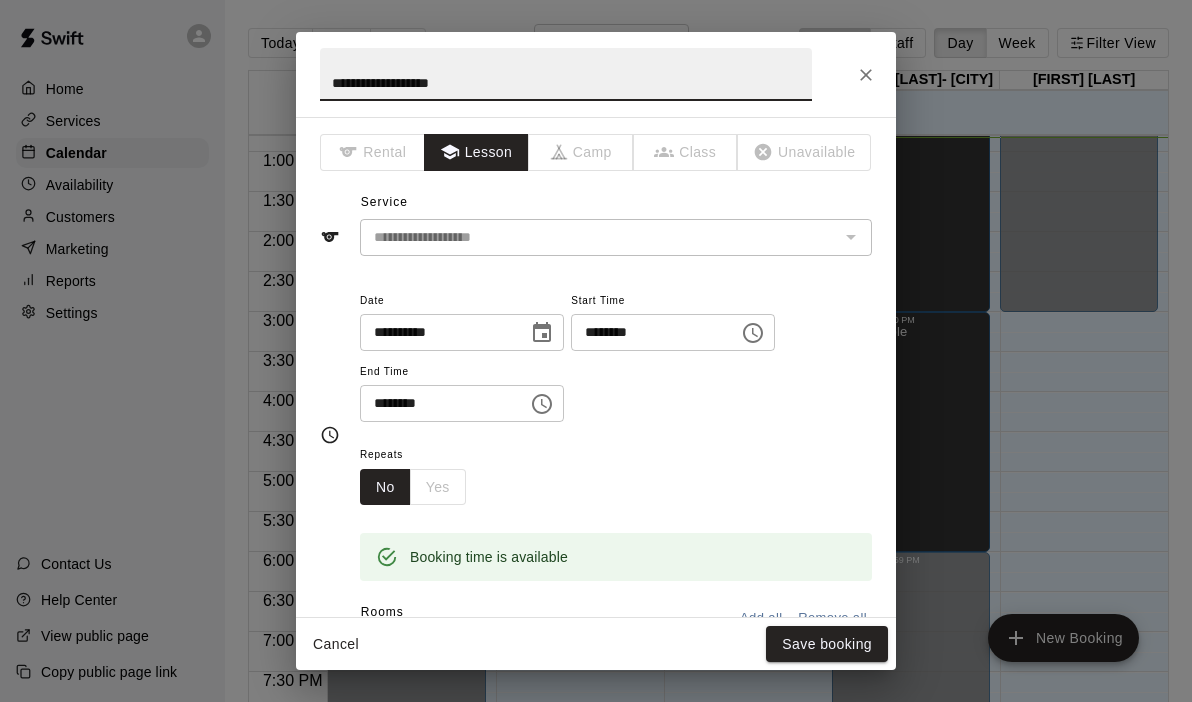 click 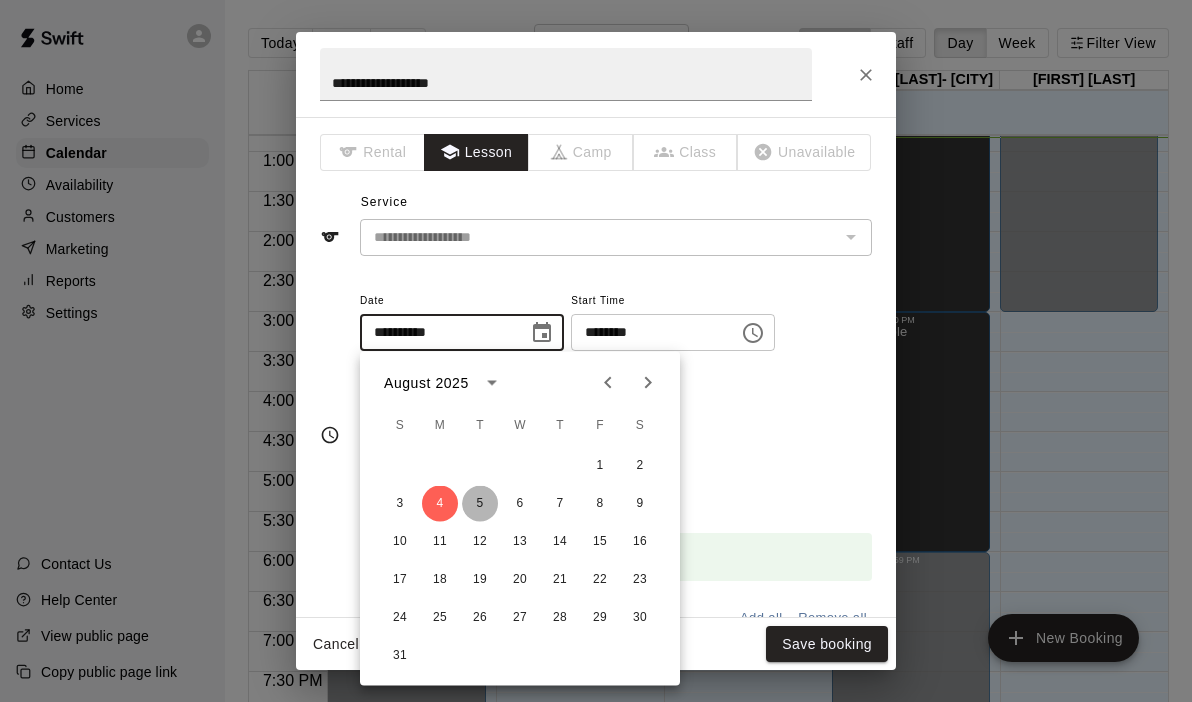 click on "5" at bounding box center [480, 504] 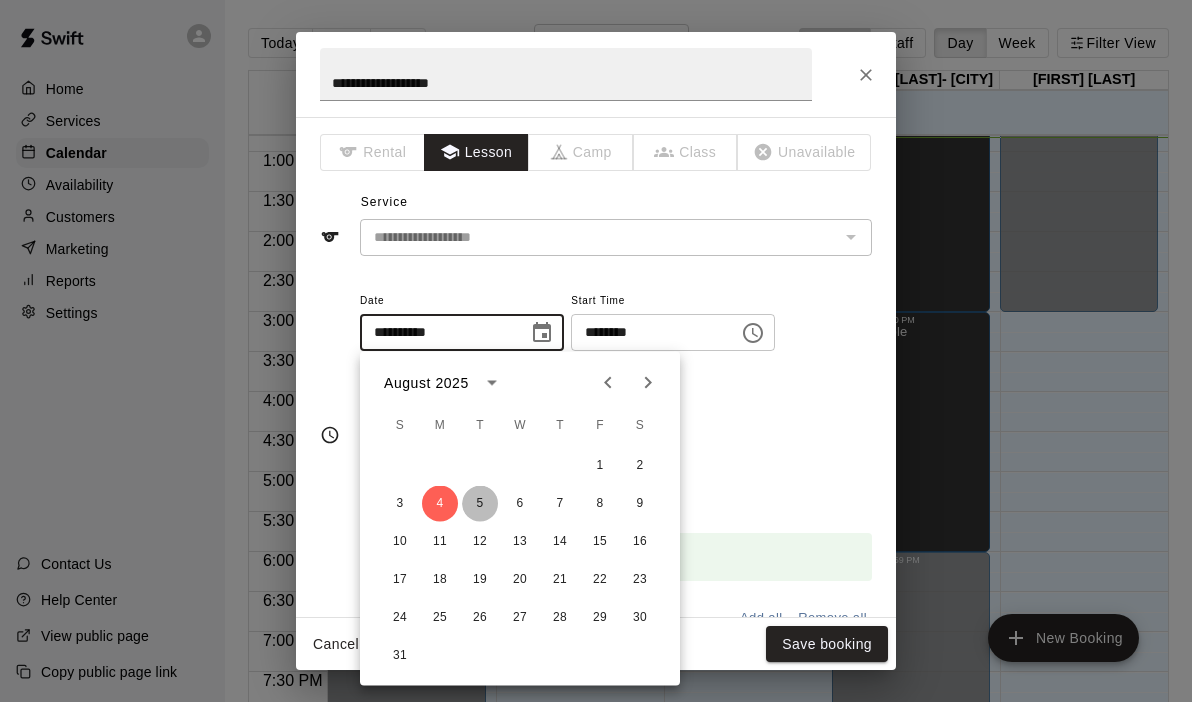 type on "**********" 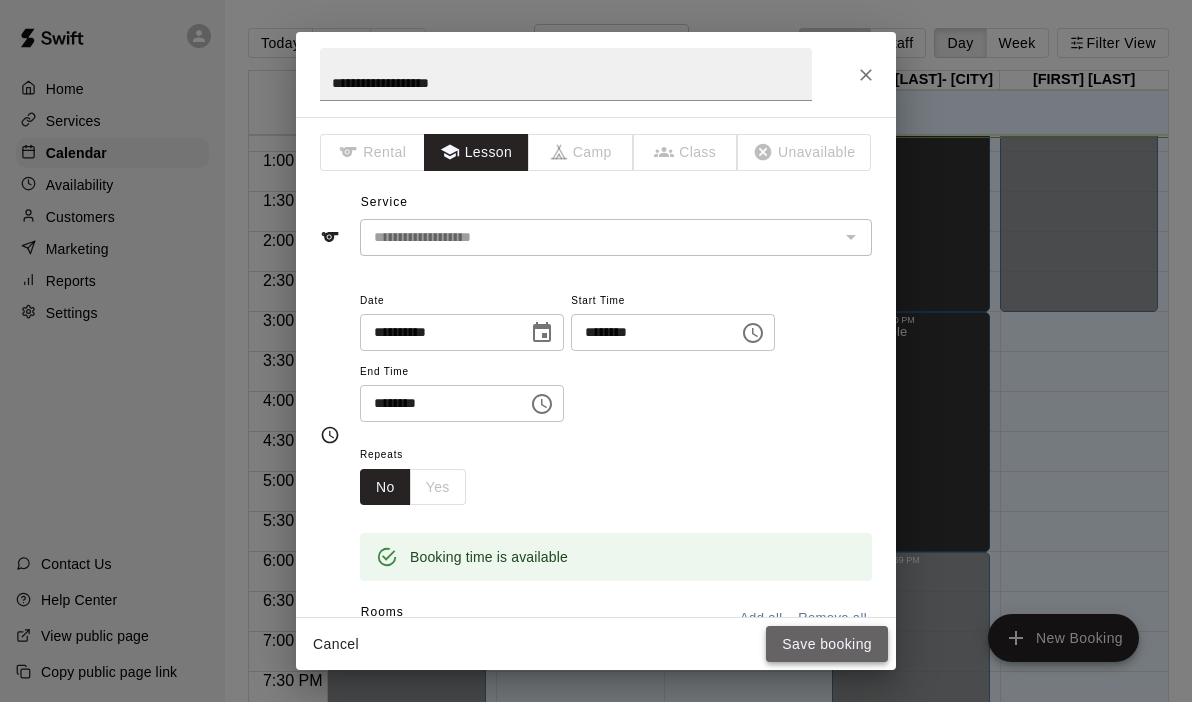 click on "Save booking" at bounding box center [827, 644] 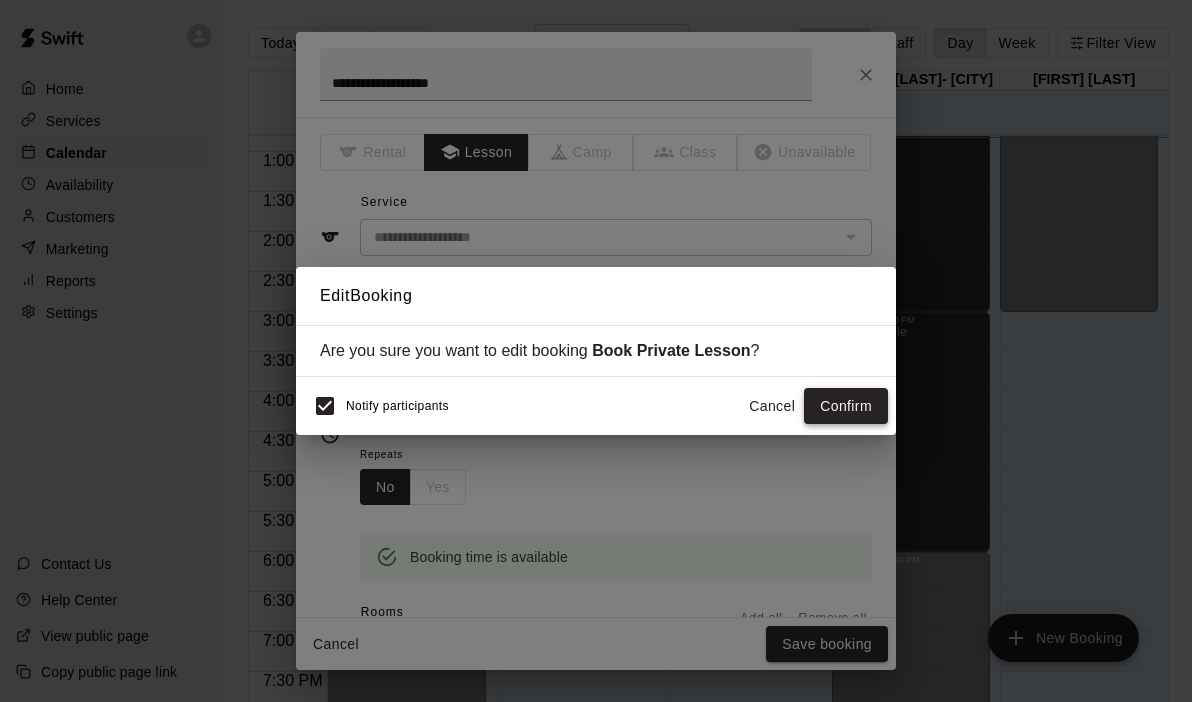 click on "Confirm" at bounding box center (846, 406) 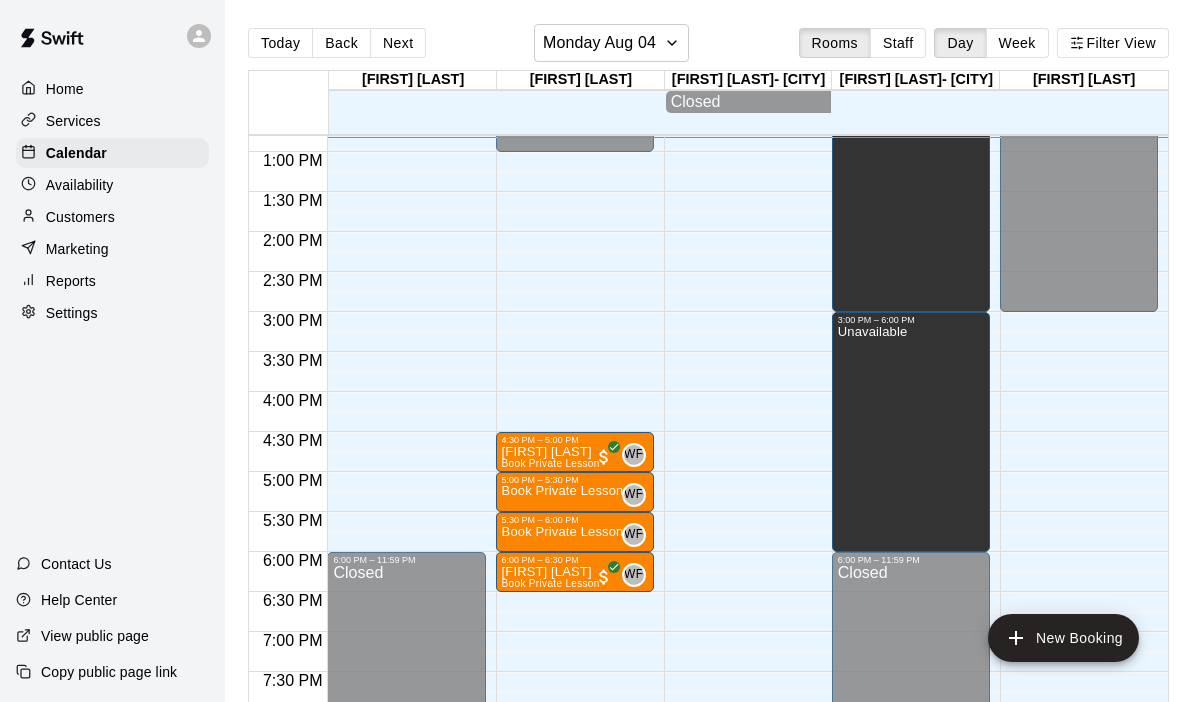 click on "12:00 AM – 10:00 AM Closed 11:00 AM – 12:00 PM Unavailable 6:00 PM – 11:59 PM Closed" at bounding box center (406, 72) 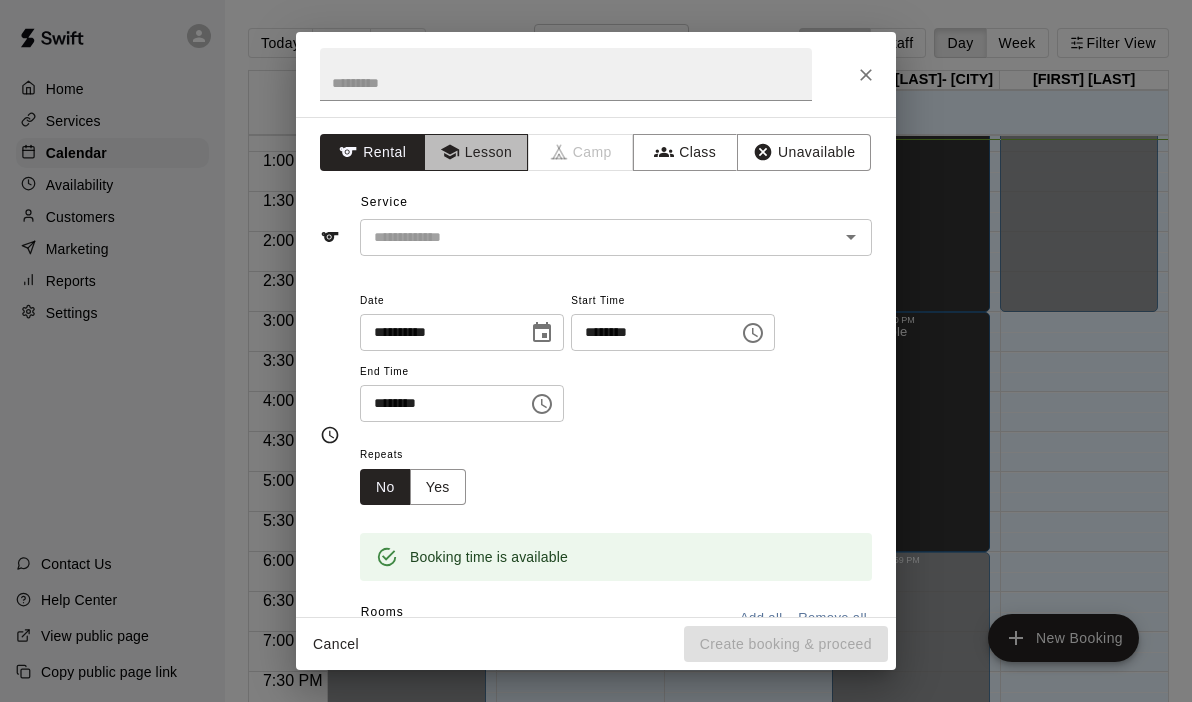 click on "Lesson" at bounding box center (476, 152) 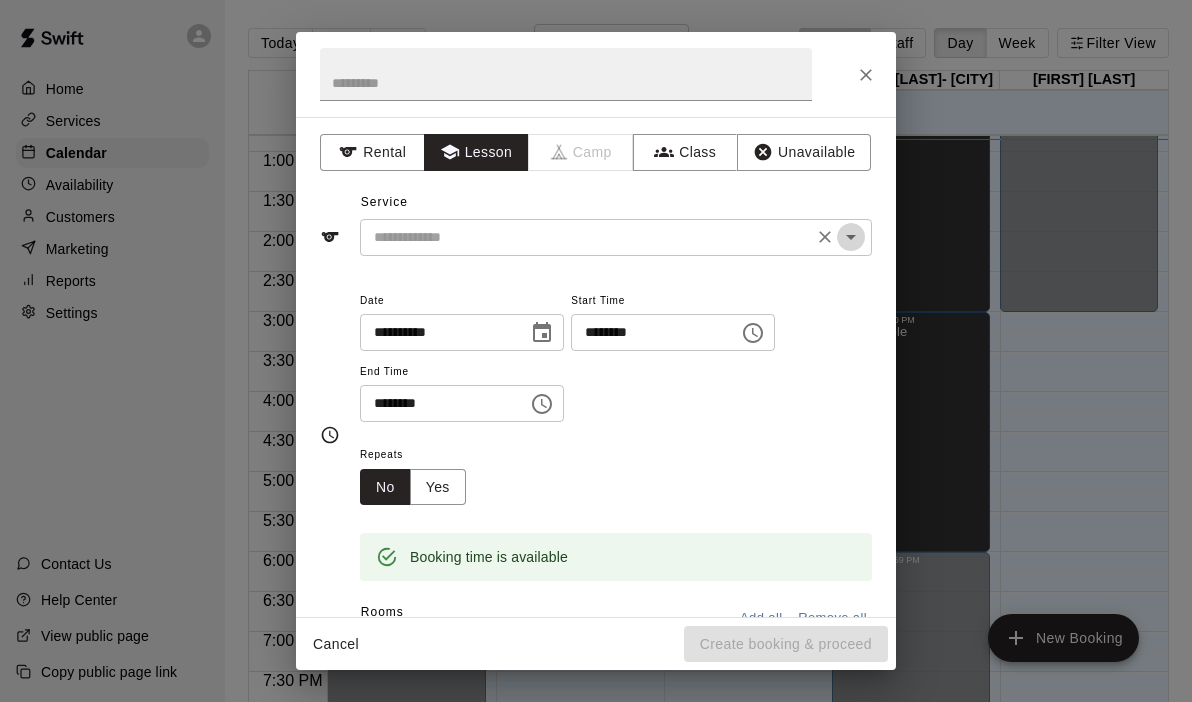 click 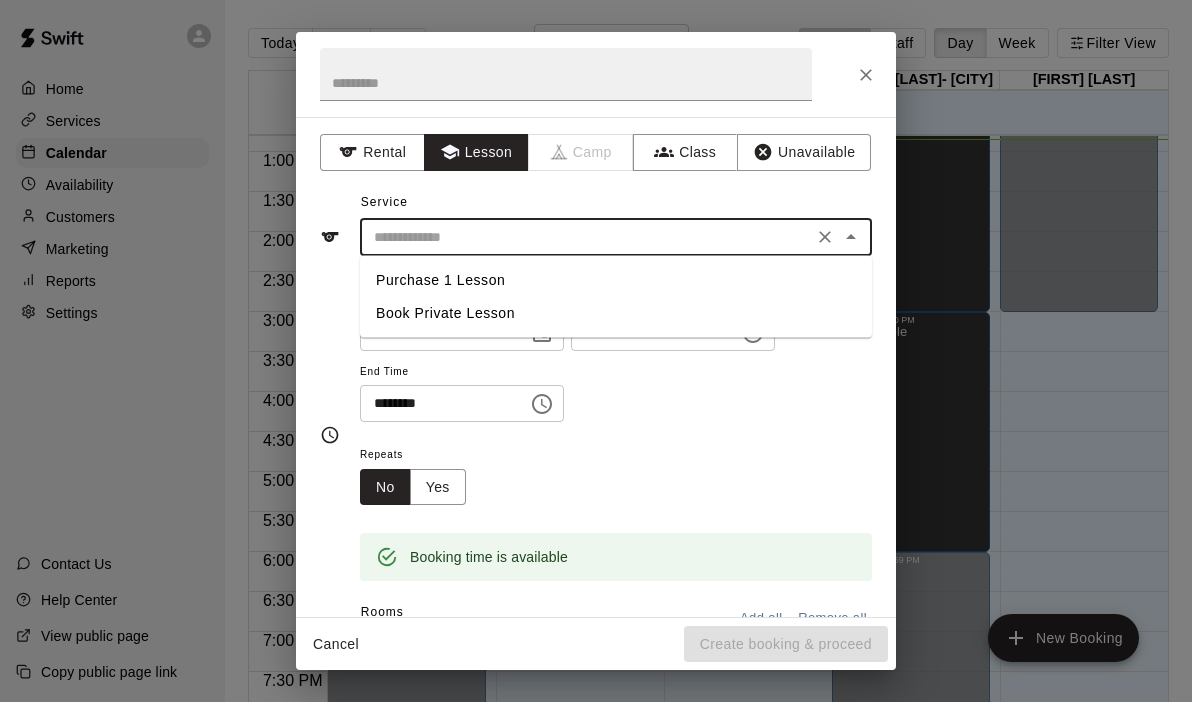click on "Book Private Lesson" at bounding box center [616, 313] 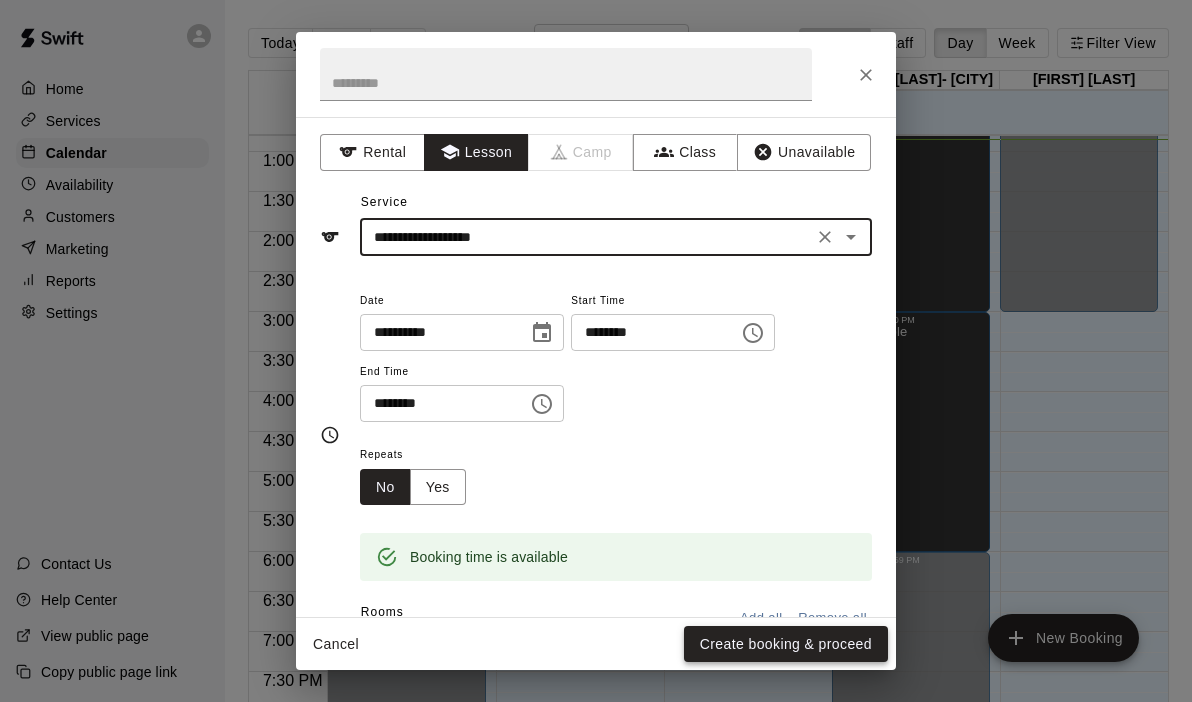 click on "Create booking & proceed" at bounding box center (786, 644) 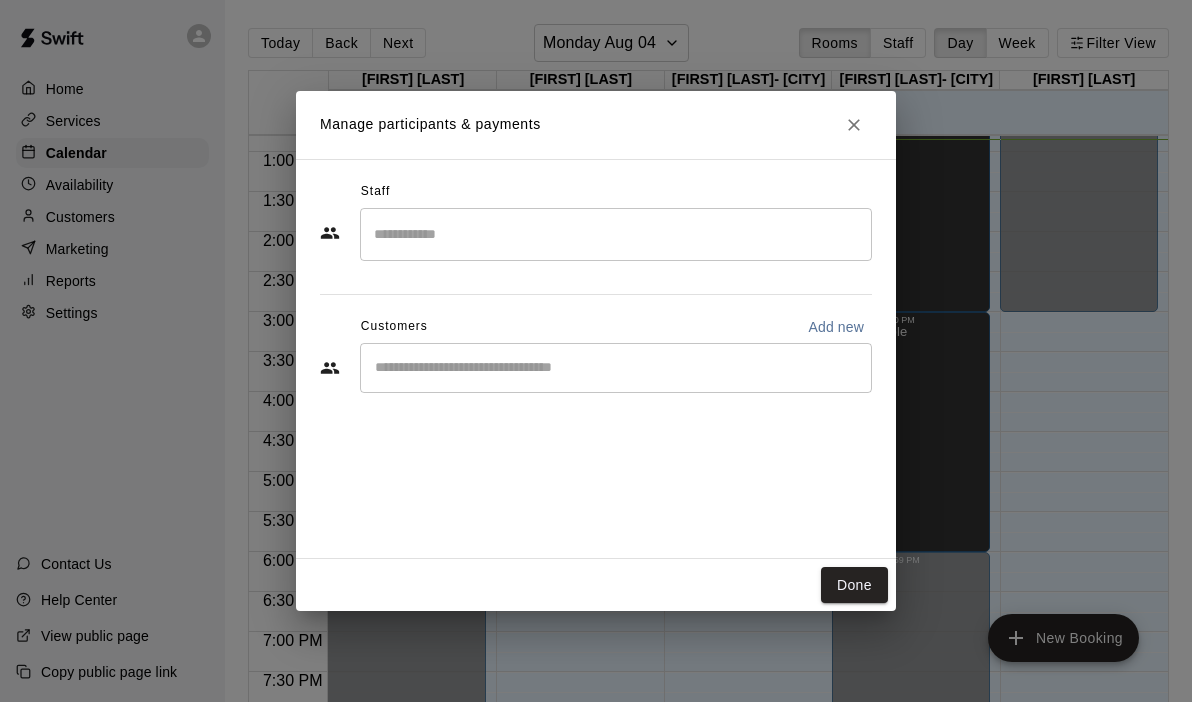 click at bounding box center [616, 234] 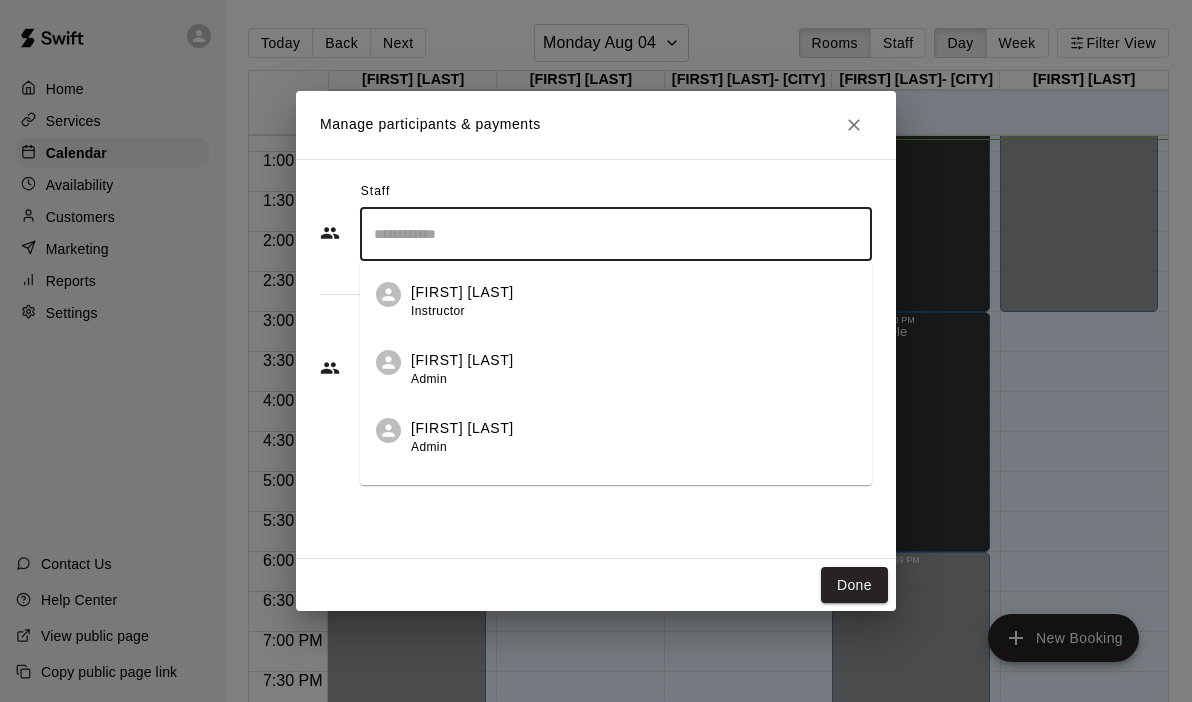 click at bounding box center [616, 234] 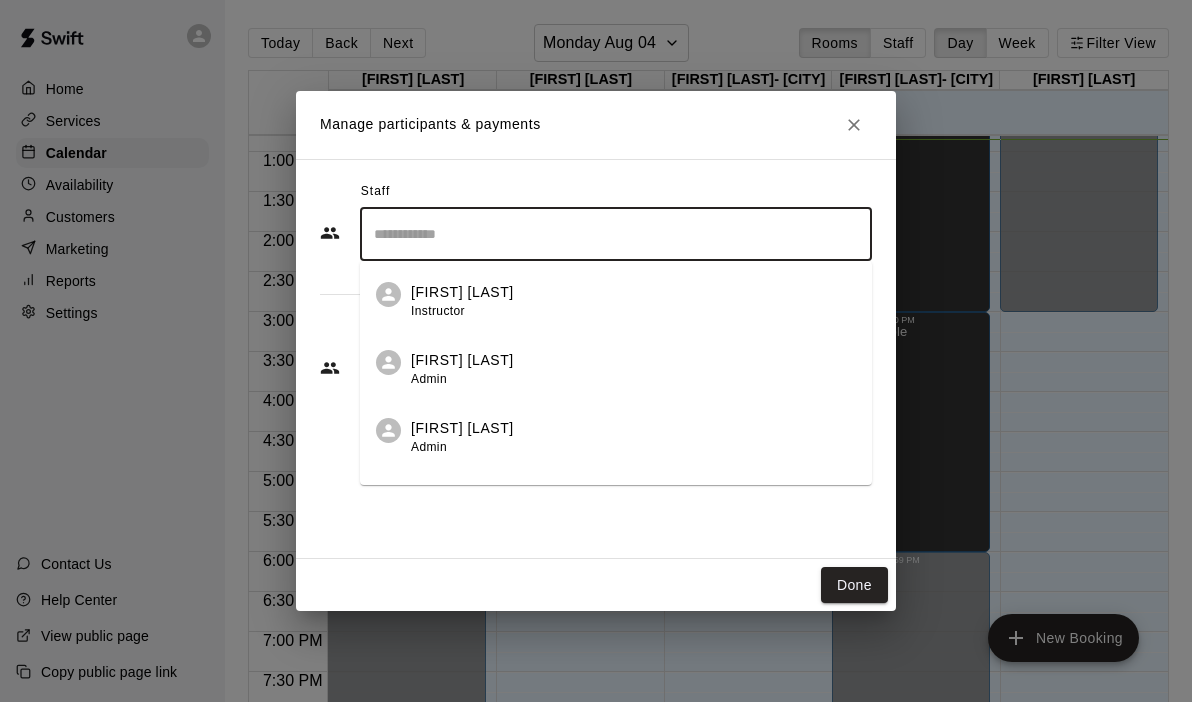 click at bounding box center (616, 234) 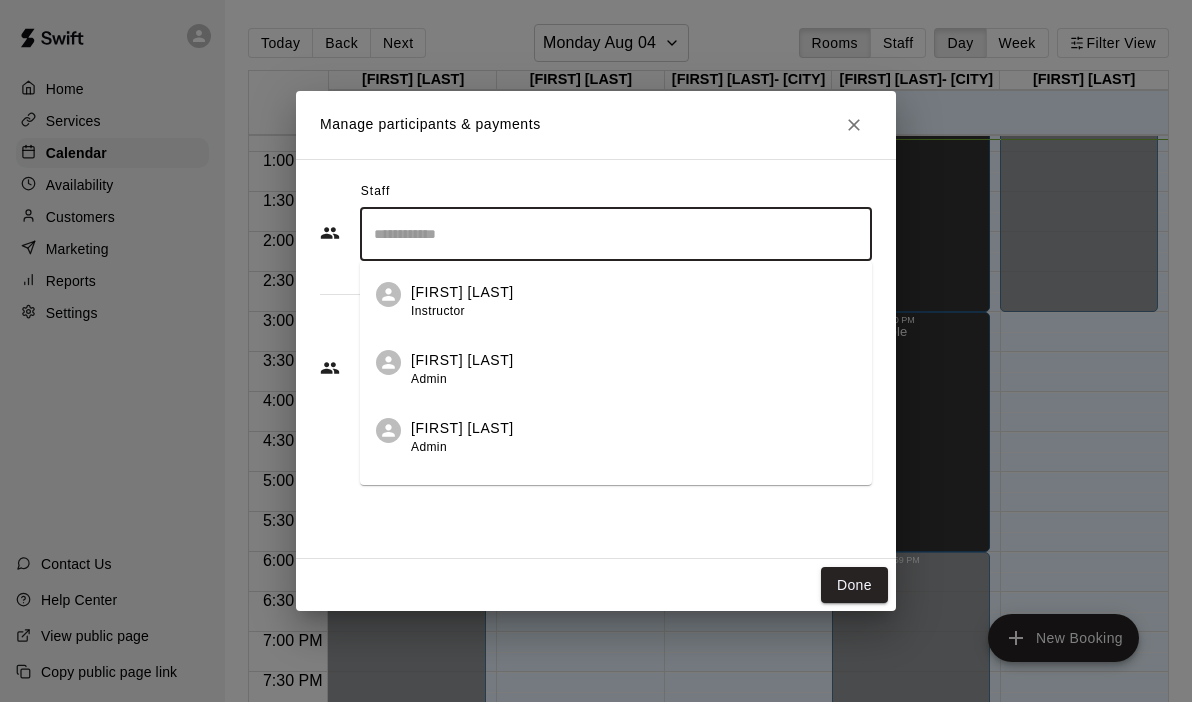 scroll, scrollTop: 47, scrollLeft: 0, axis: vertical 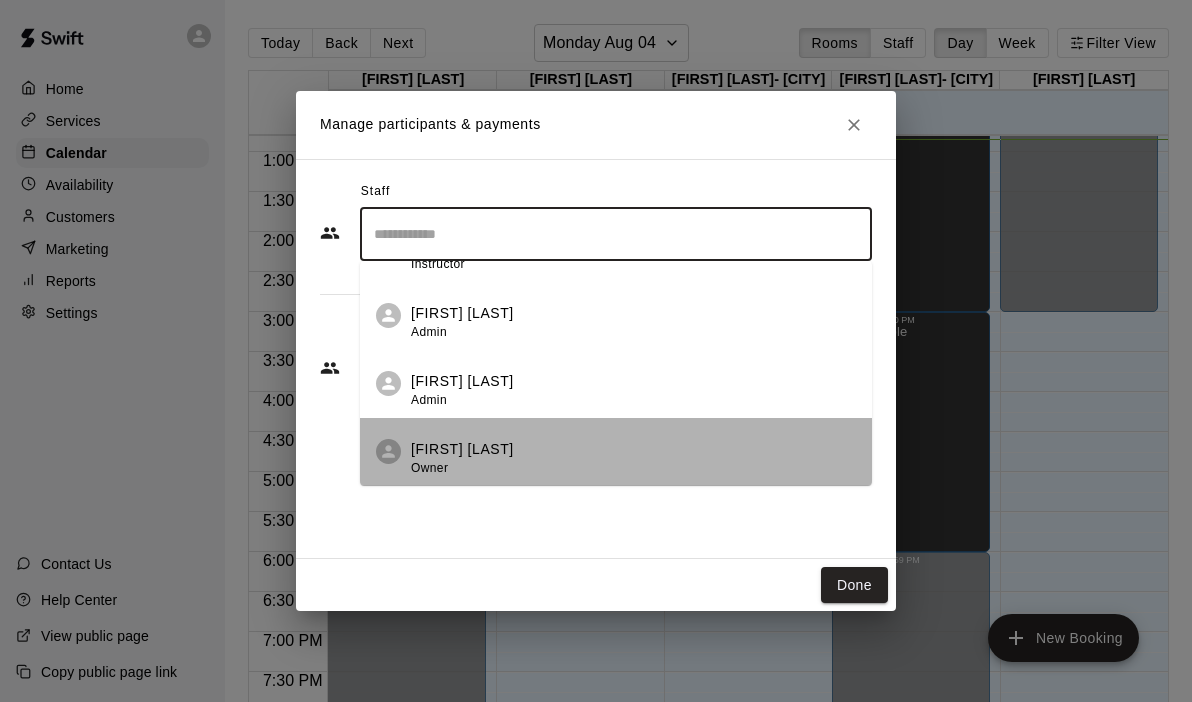 click on "[FIRST] [LAST] Owner" at bounding box center [462, 458] 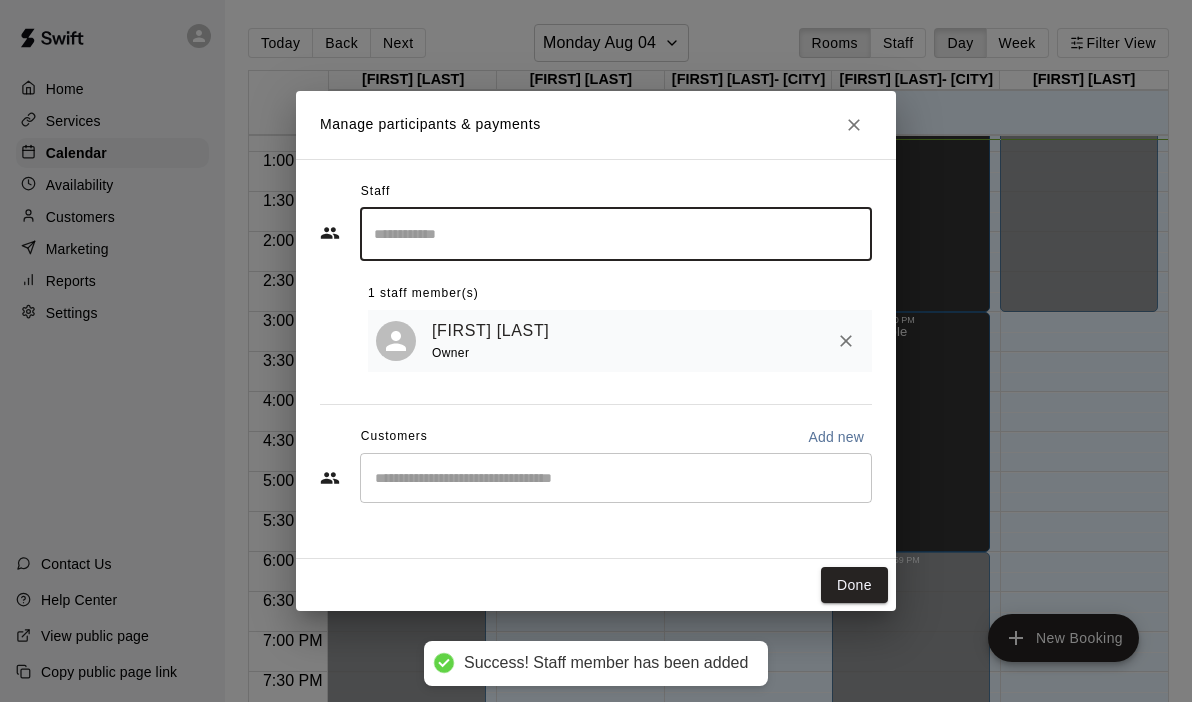 click at bounding box center (616, 478) 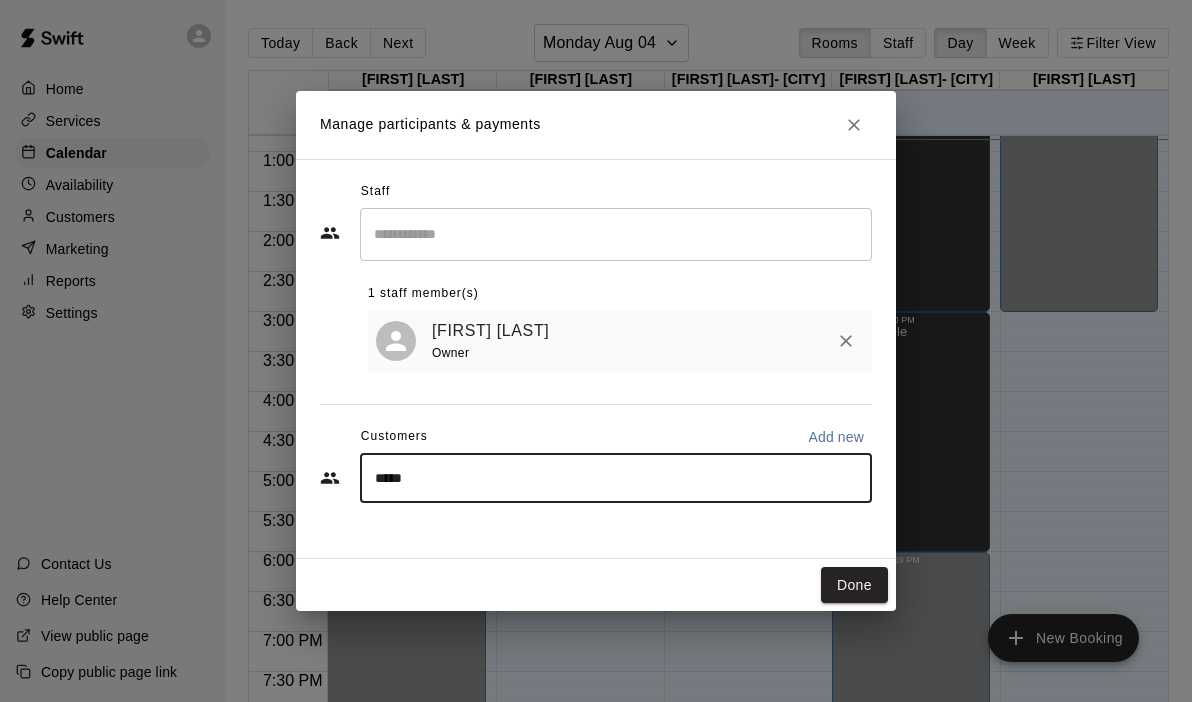 type on "******" 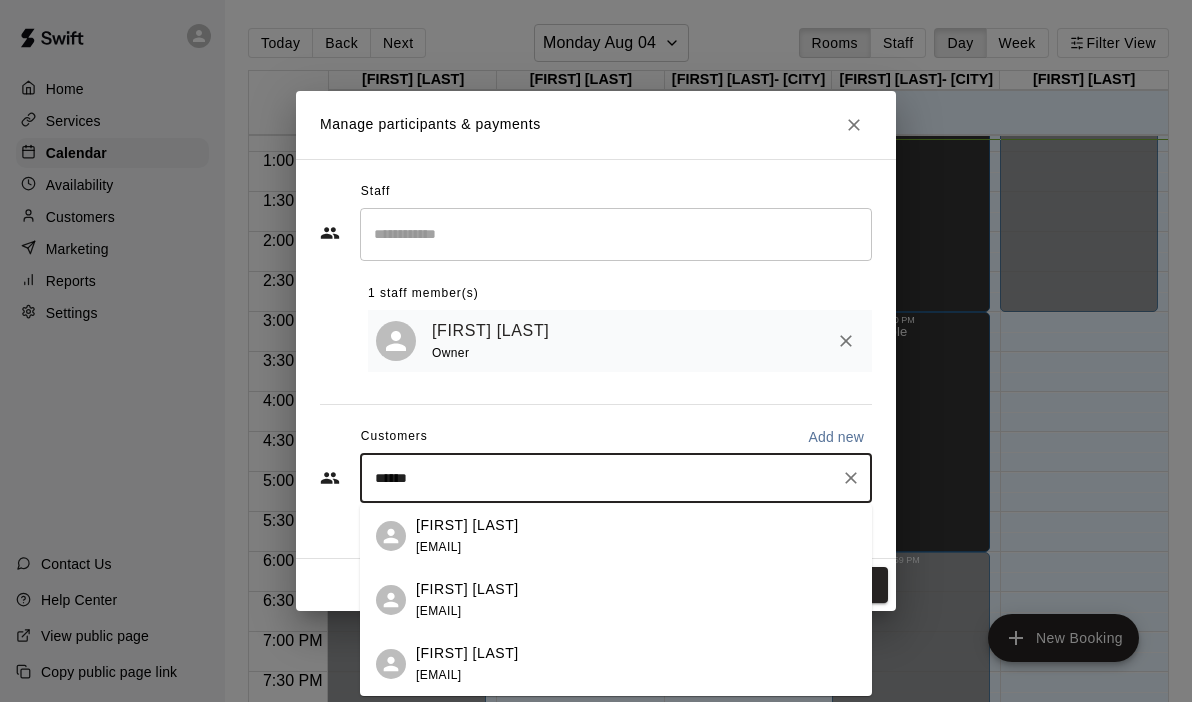 click on "[FIRST] [LAST]" at bounding box center [467, 525] 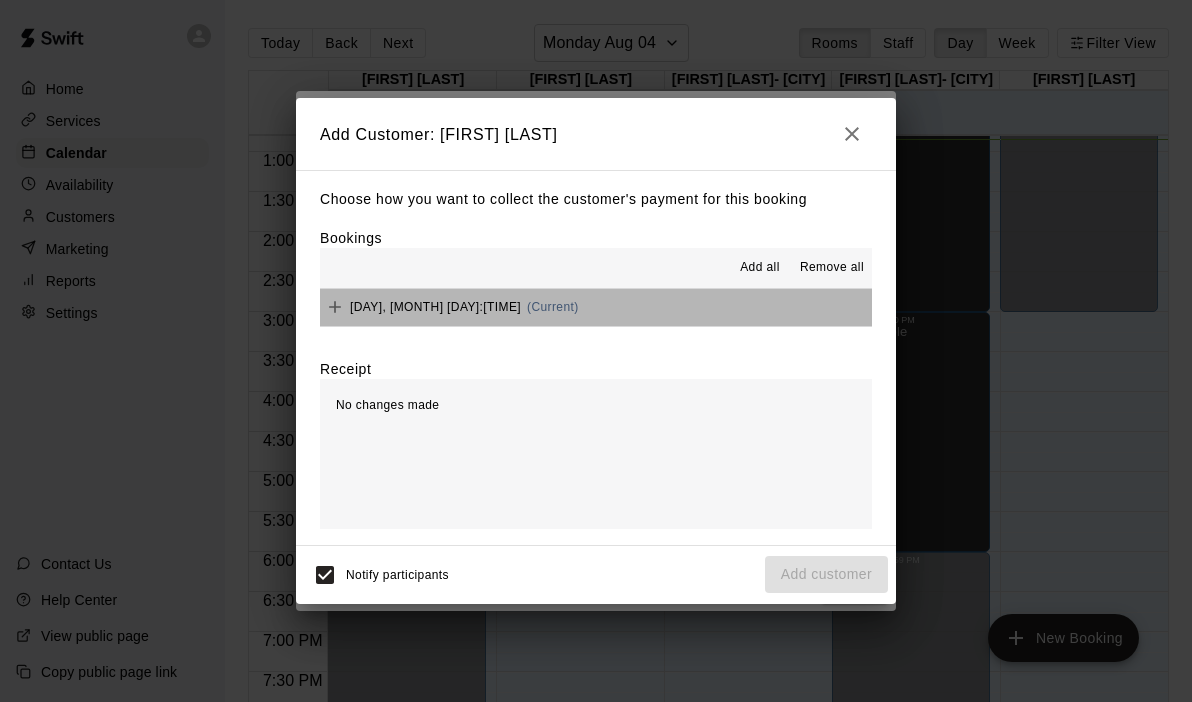 click on "[DAY], [MONTH] [DAY]:[TIME] (Current)" at bounding box center [596, 307] 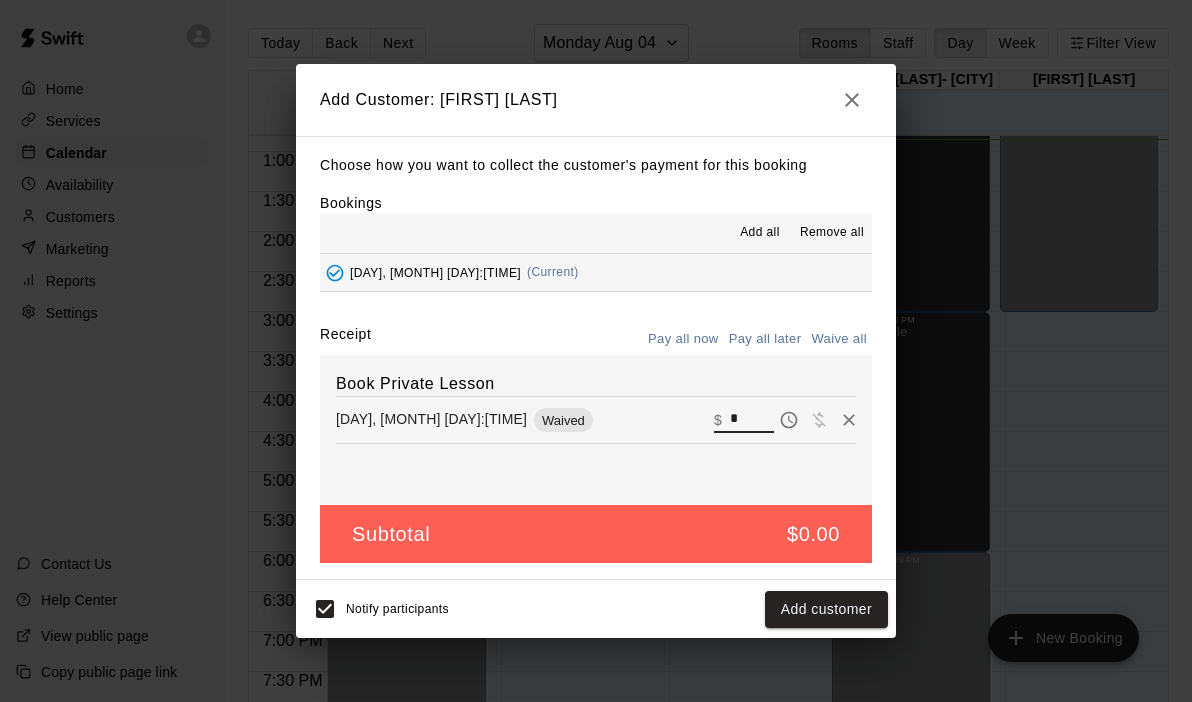 drag, startPoint x: 750, startPoint y: 421, endPoint x: 675, endPoint y: 412, distance: 75.53807 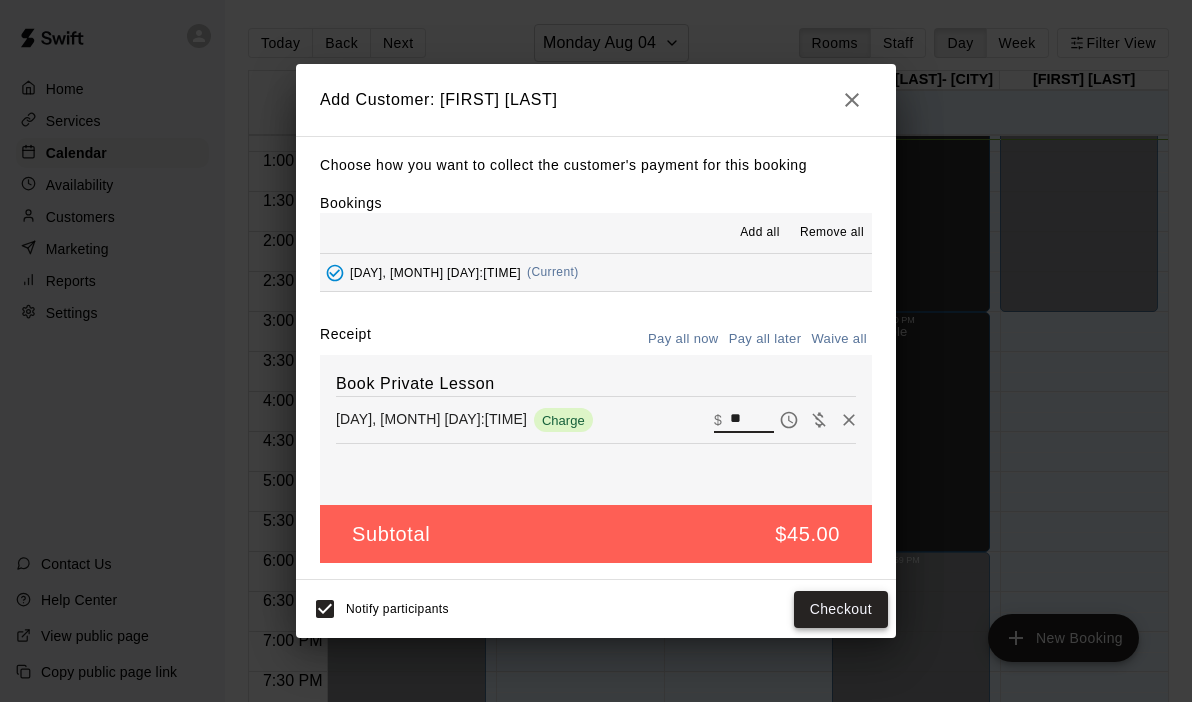 type on "**" 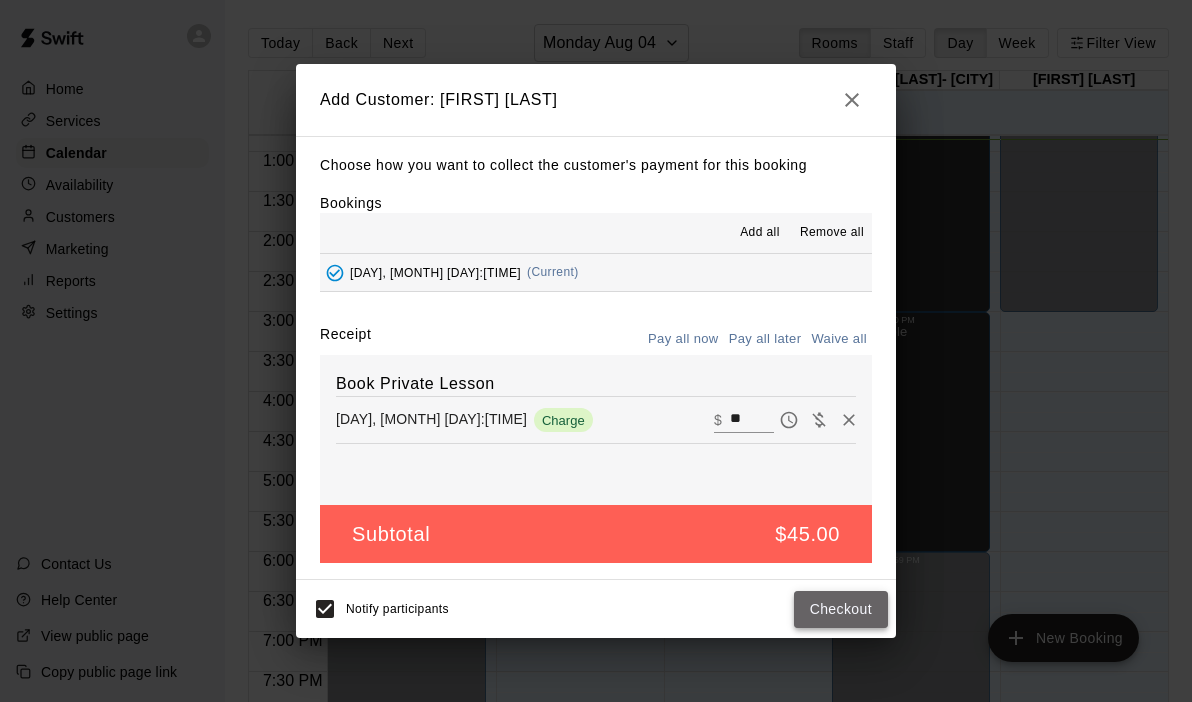 click on "Checkout" at bounding box center [841, 609] 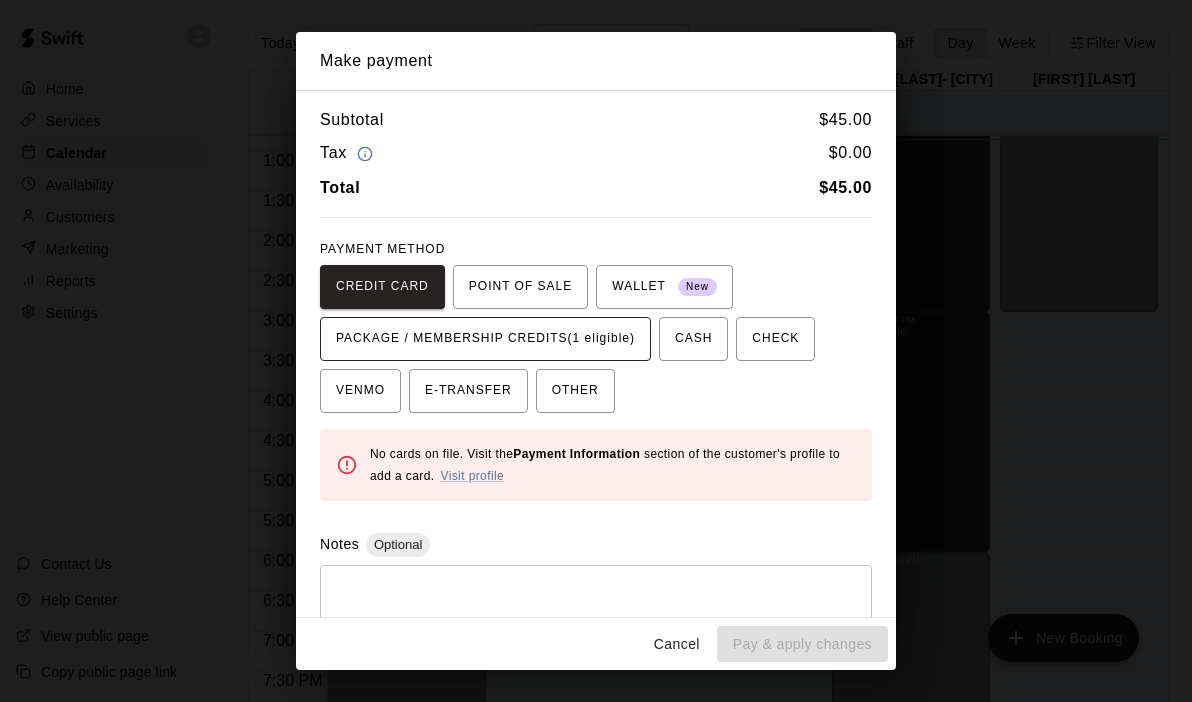 click on "PACKAGE / MEMBERSHIP CREDITS  (1 eligible)" at bounding box center (485, 339) 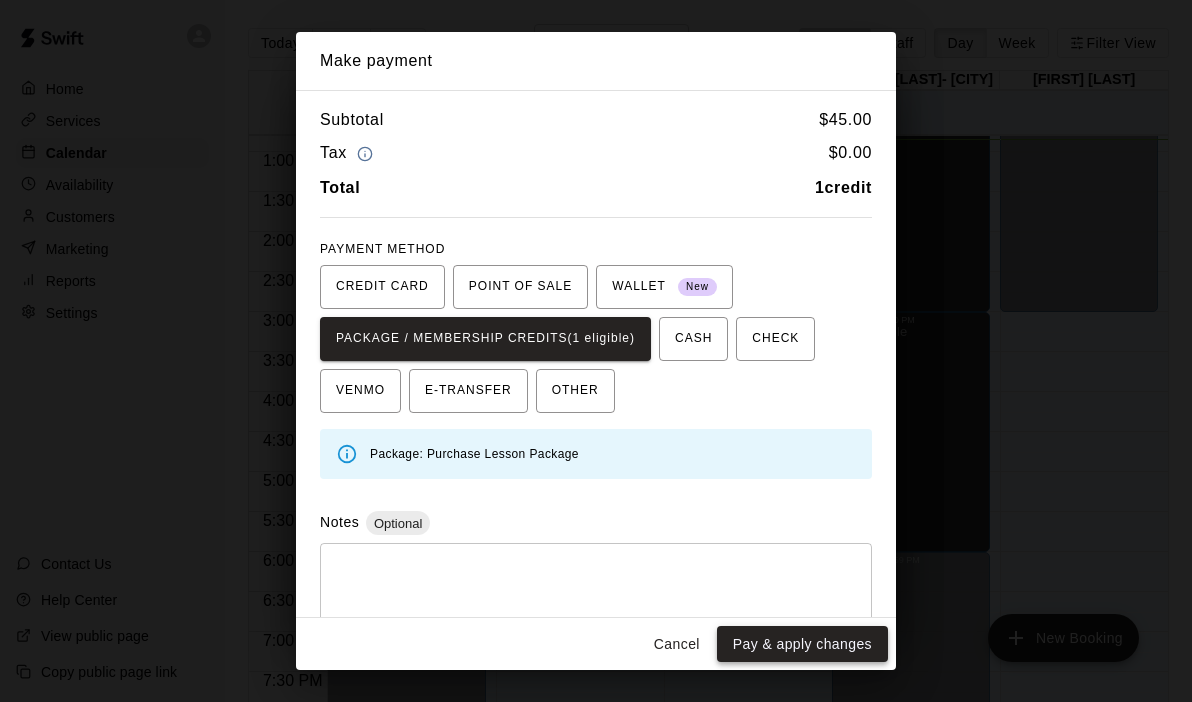 click on "Pay & apply changes" at bounding box center (802, 644) 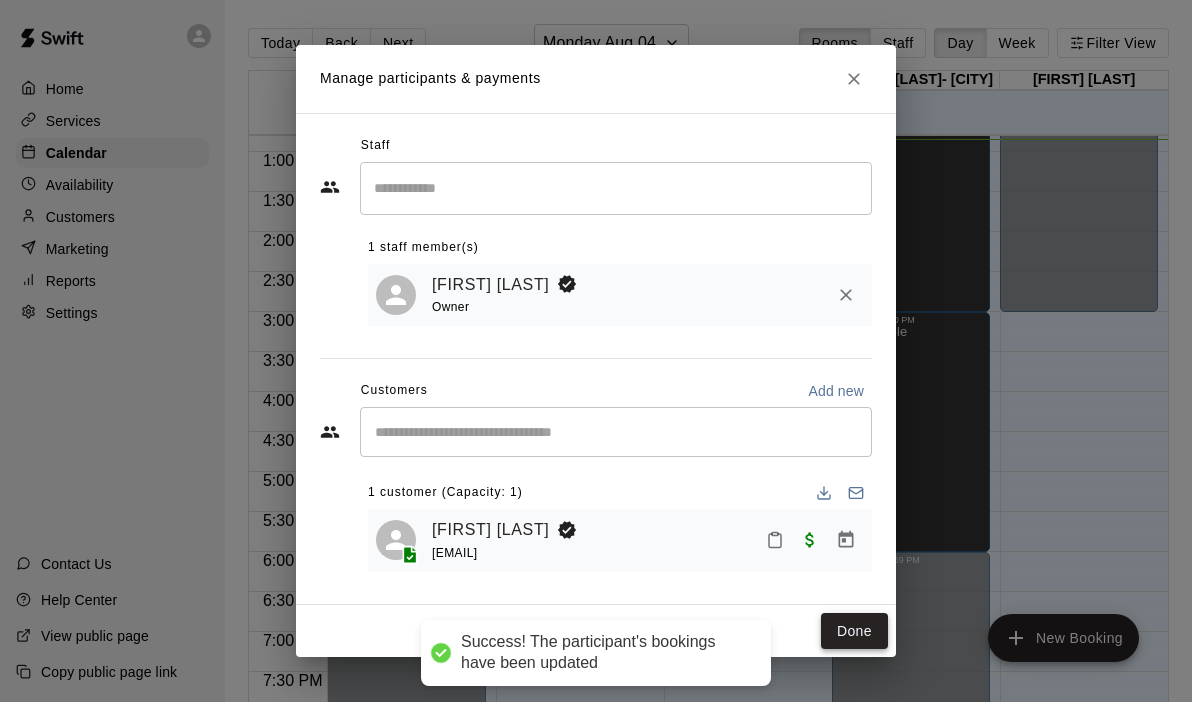 click on "Done" at bounding box center [854, 631] 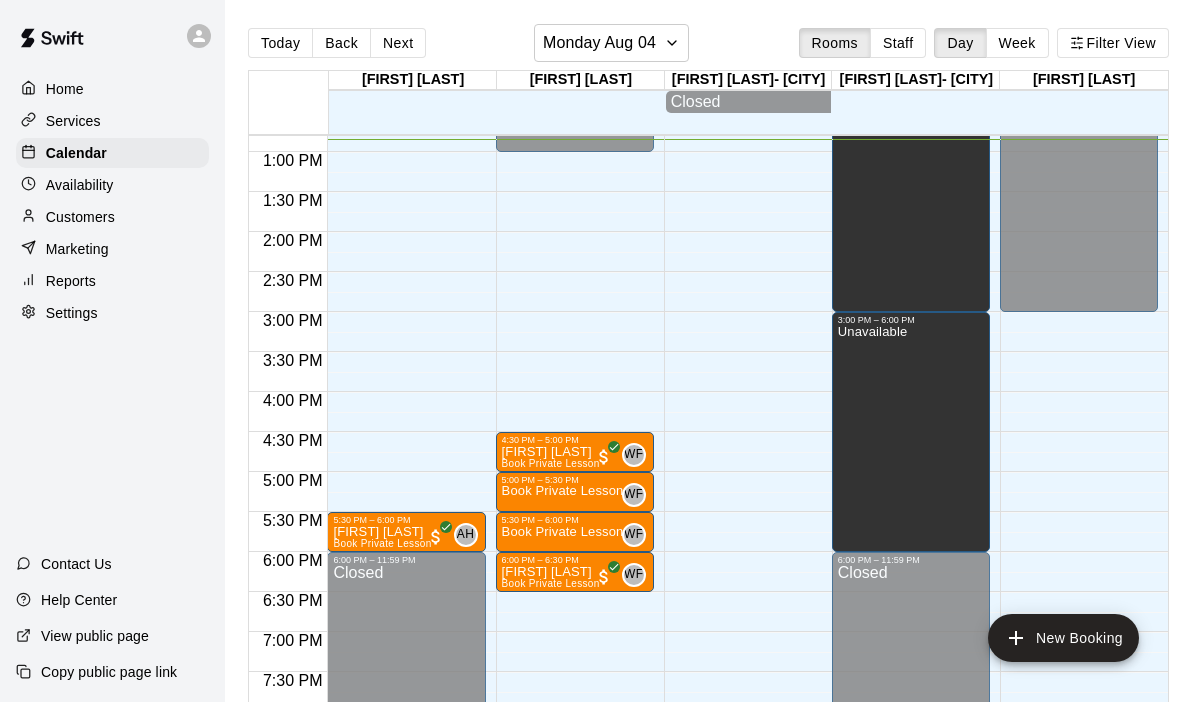 click at bounding box center (411, 562) 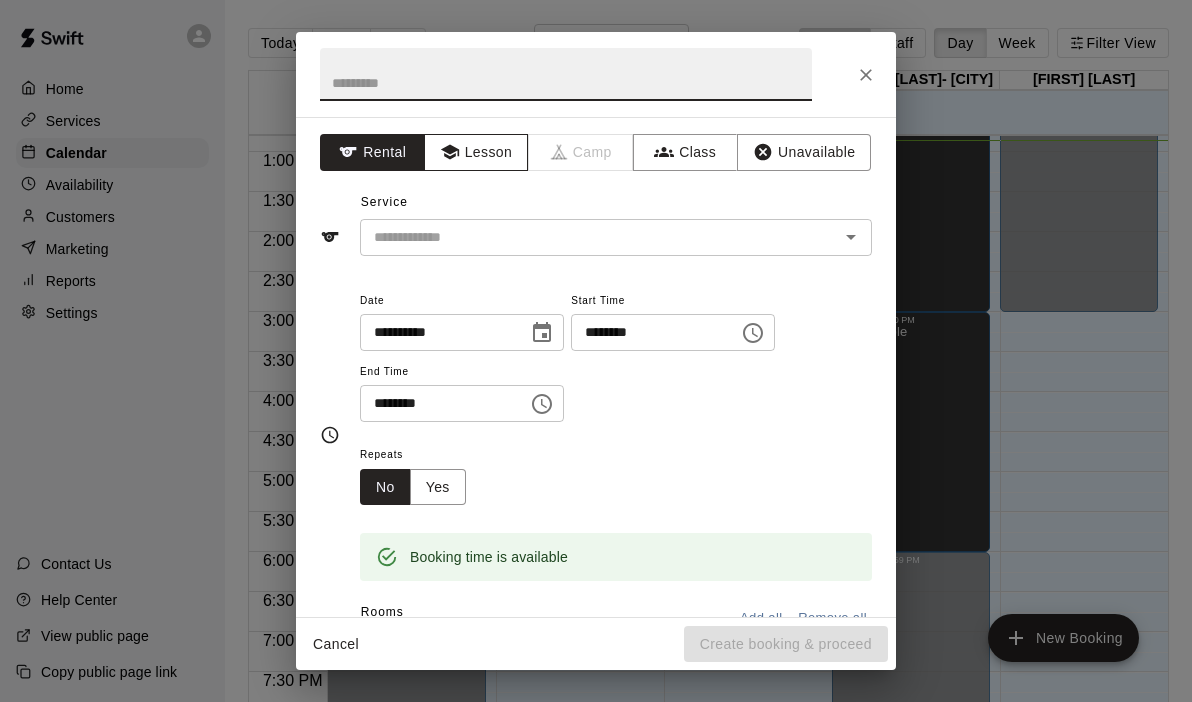 click on "Lesson" at bounding box center (476, 152) 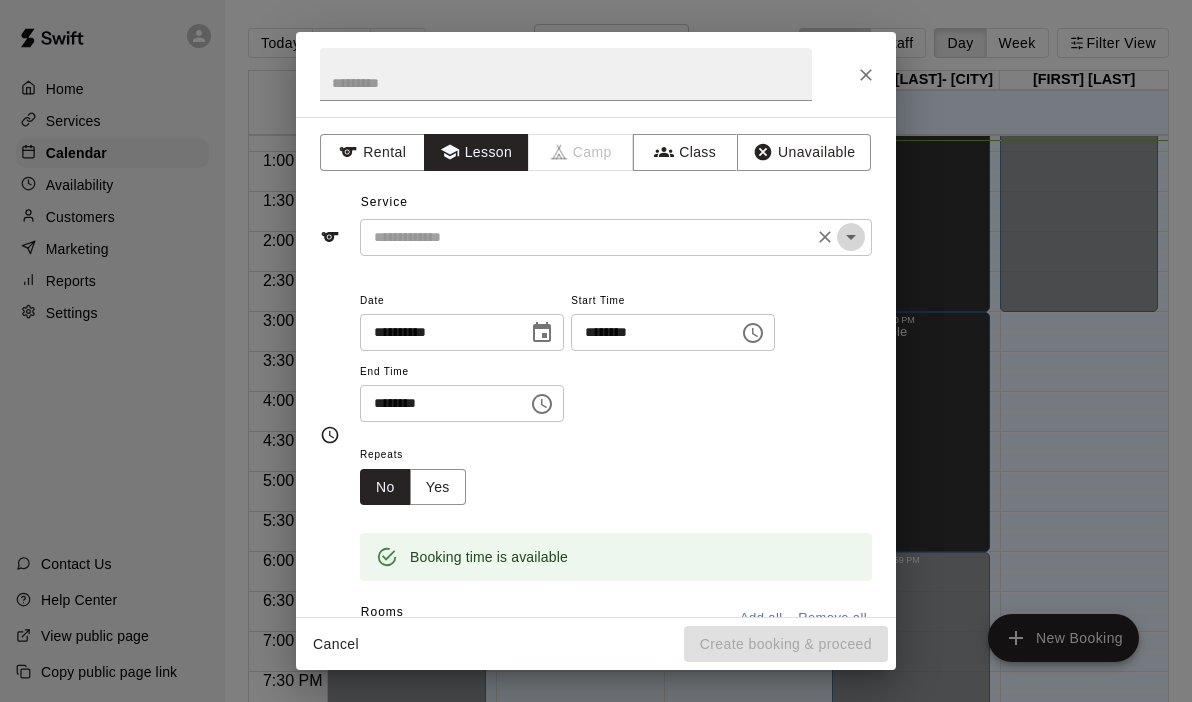 click 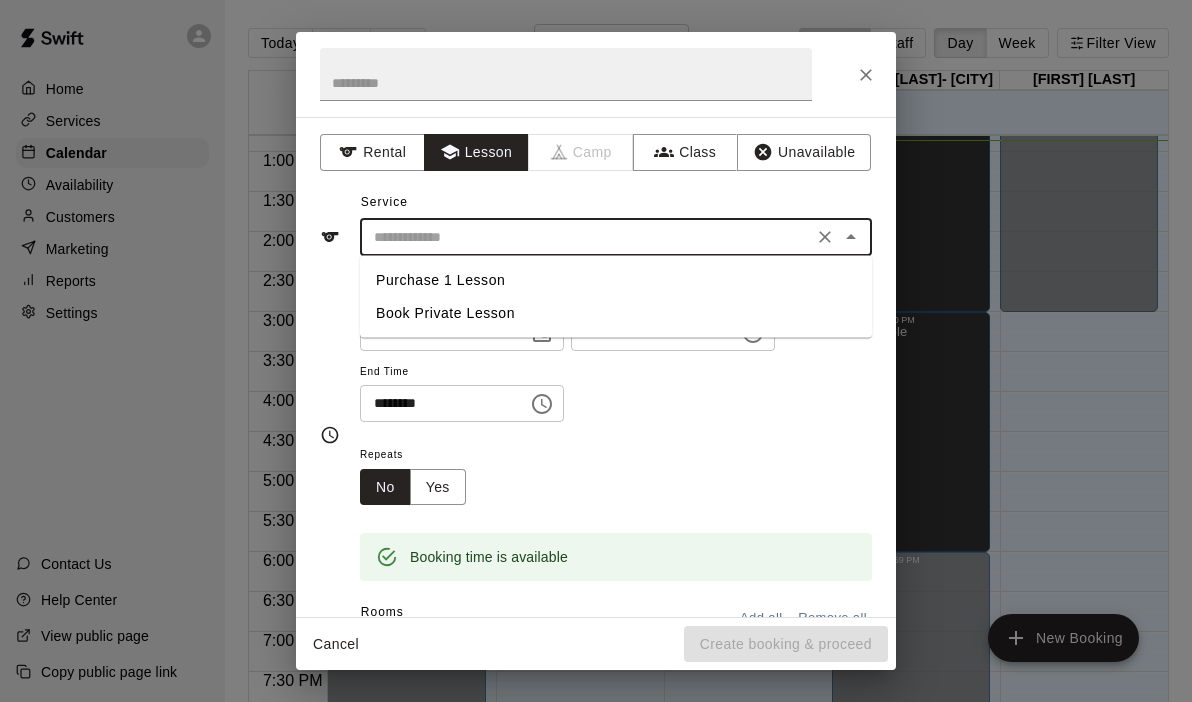 click on "Book Private Lesson" at bounding box center (616, 313) 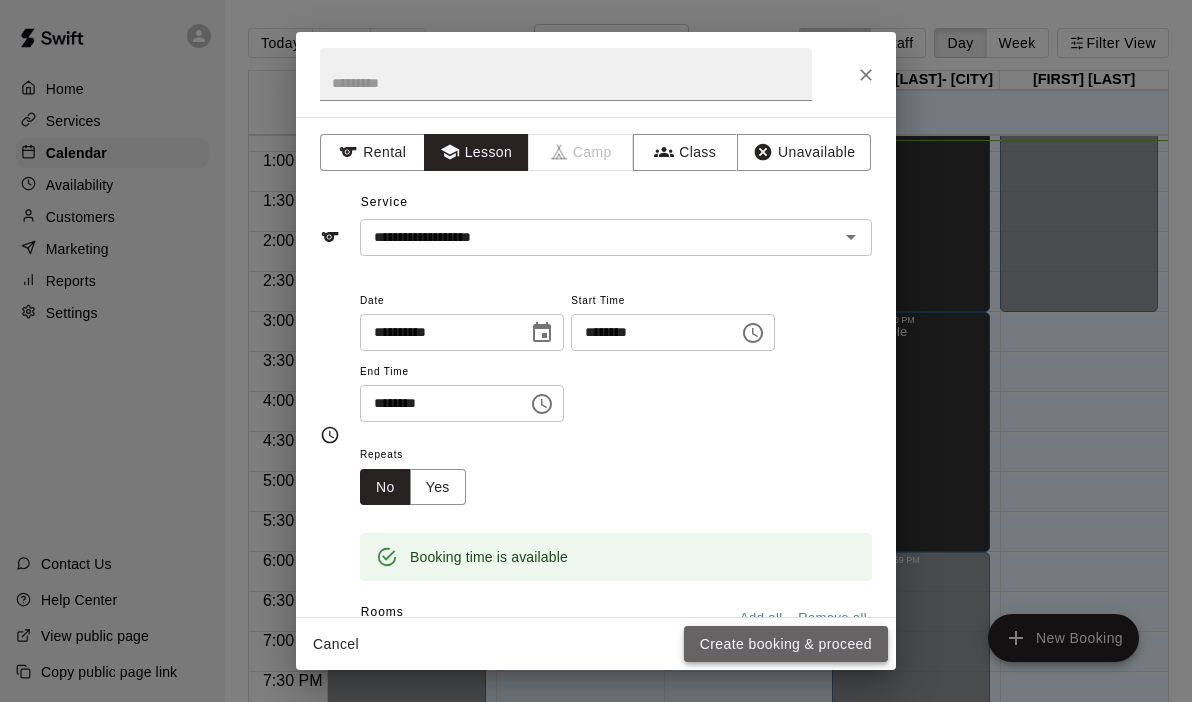 click on "Create booking & proceed" at bounding box center [786, 644] 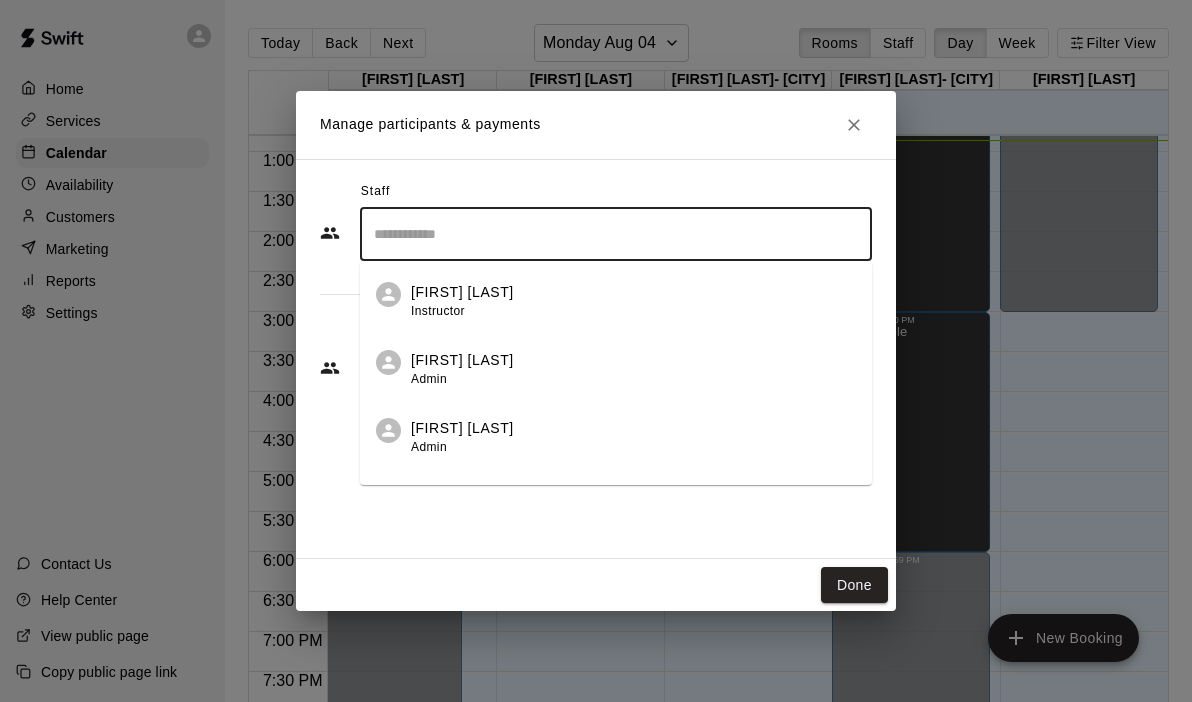 click at bounding box center [616, 234] 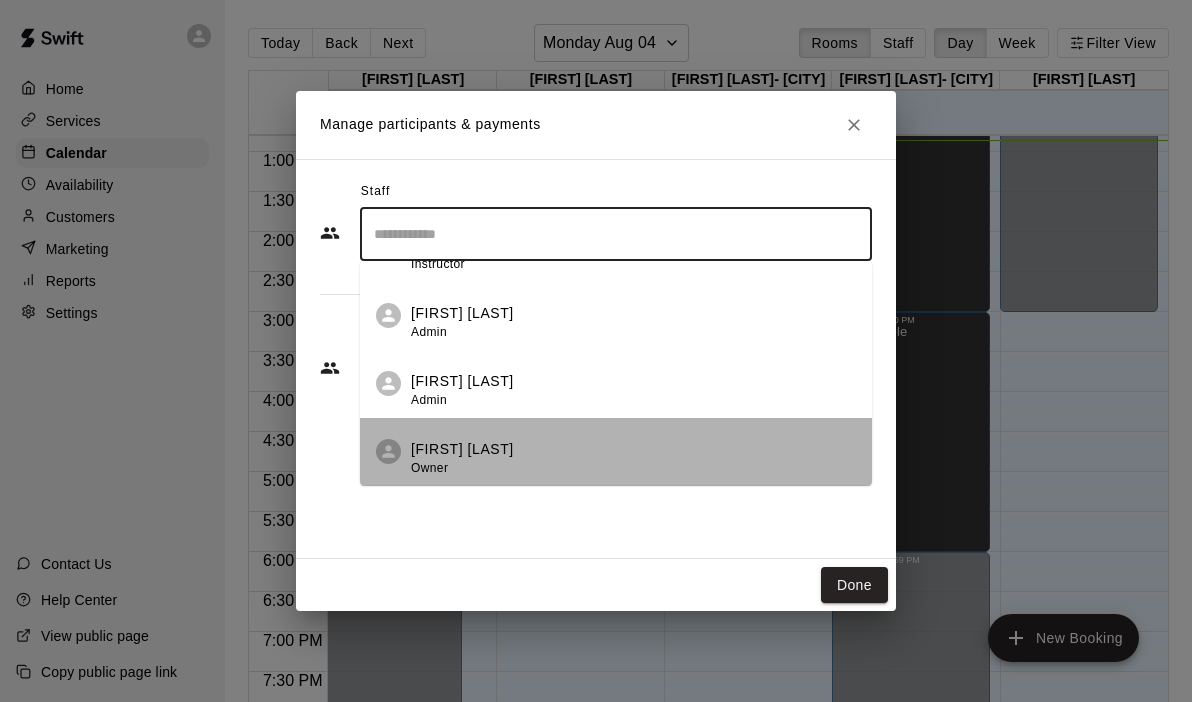 click on "[FIRST] [LAST] Owner" at bounding box center [462, 458] 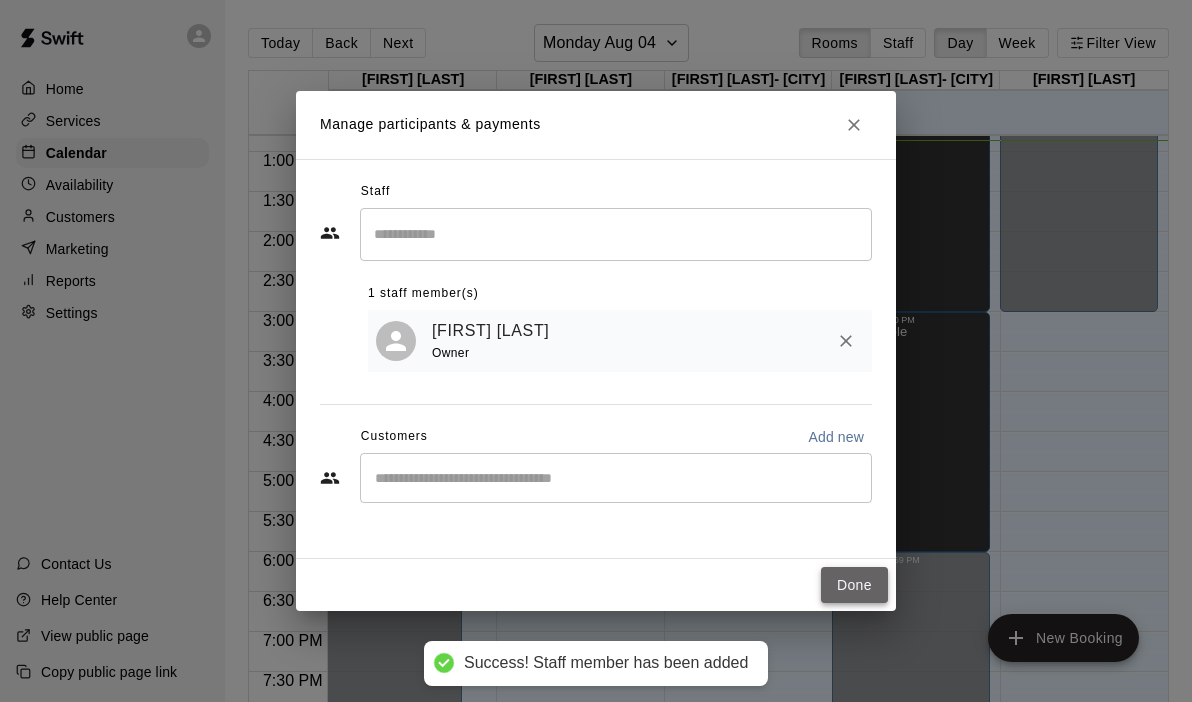 click on "Done" at bounding box center (854, 585) 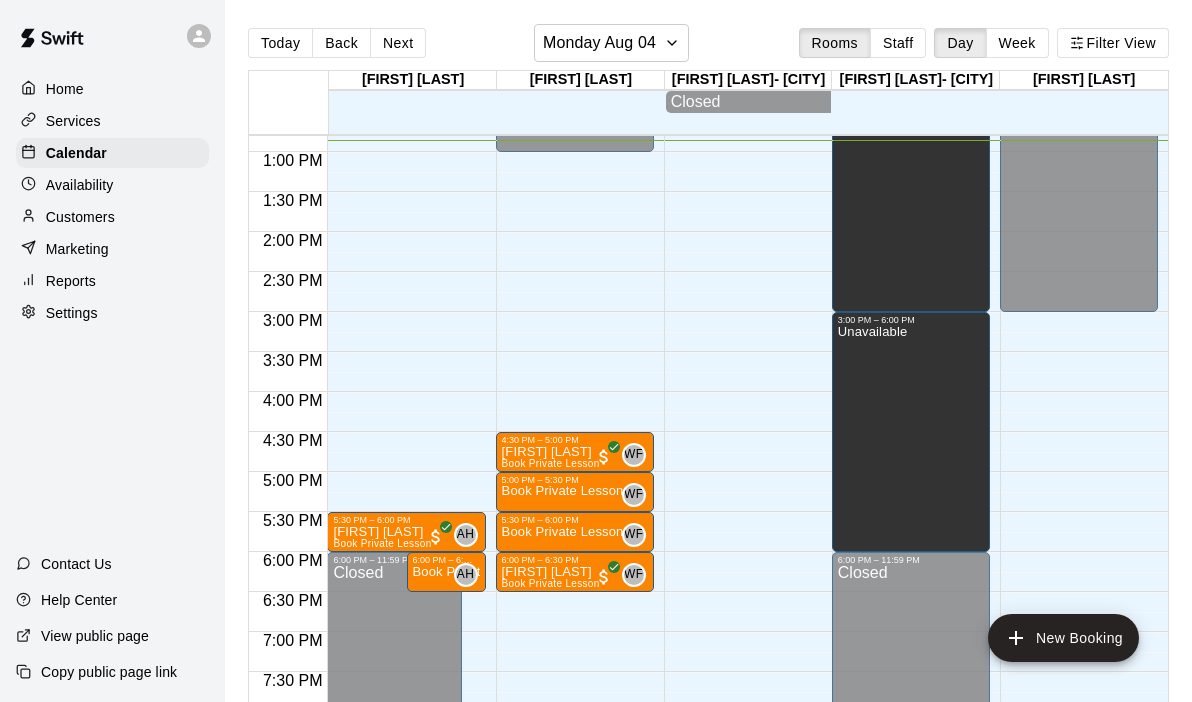 click on "12:00 AM – 10:00 AM Closed 11:00 AM – 12:00 PM Unavailable 5:30 PM – 6:00 PM [FIRST] [LAST]  Book Private Lesson AH 0 6:00 PM – 11:59 PM Closed 6:00 PM – 6:30 PM Book Private Lesson AH 0" at bounding box center [406, 72] 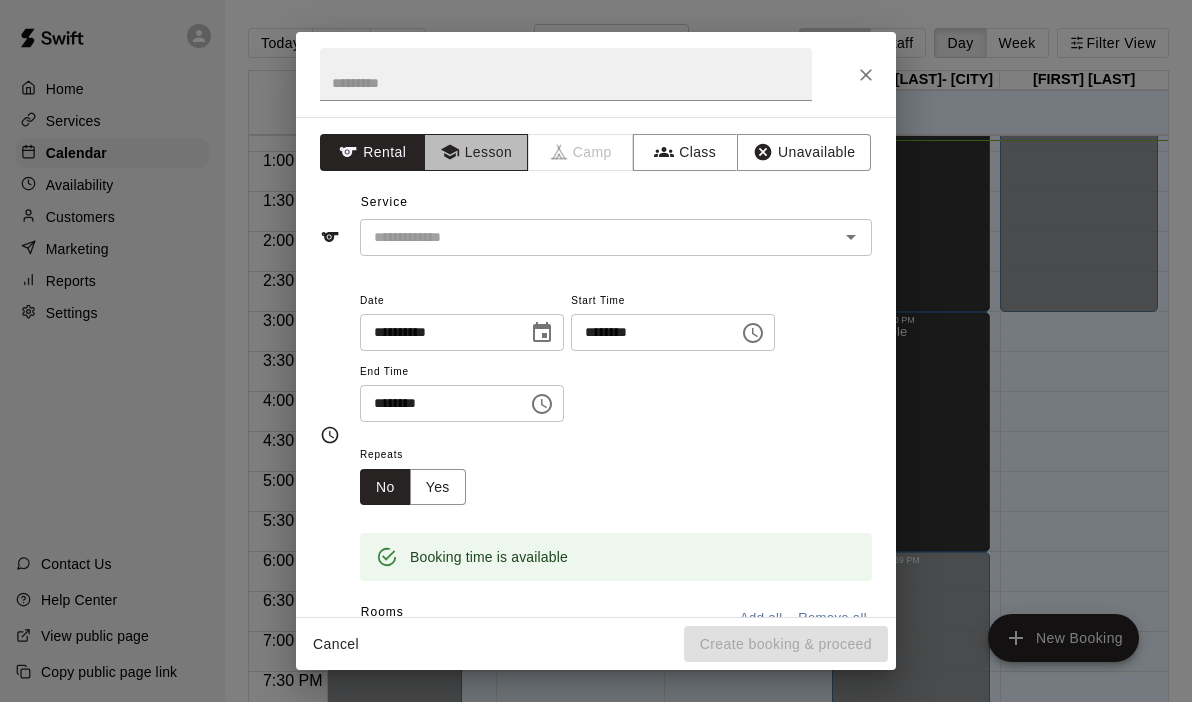 click on "Lesson" at bounding box center (476, 152) 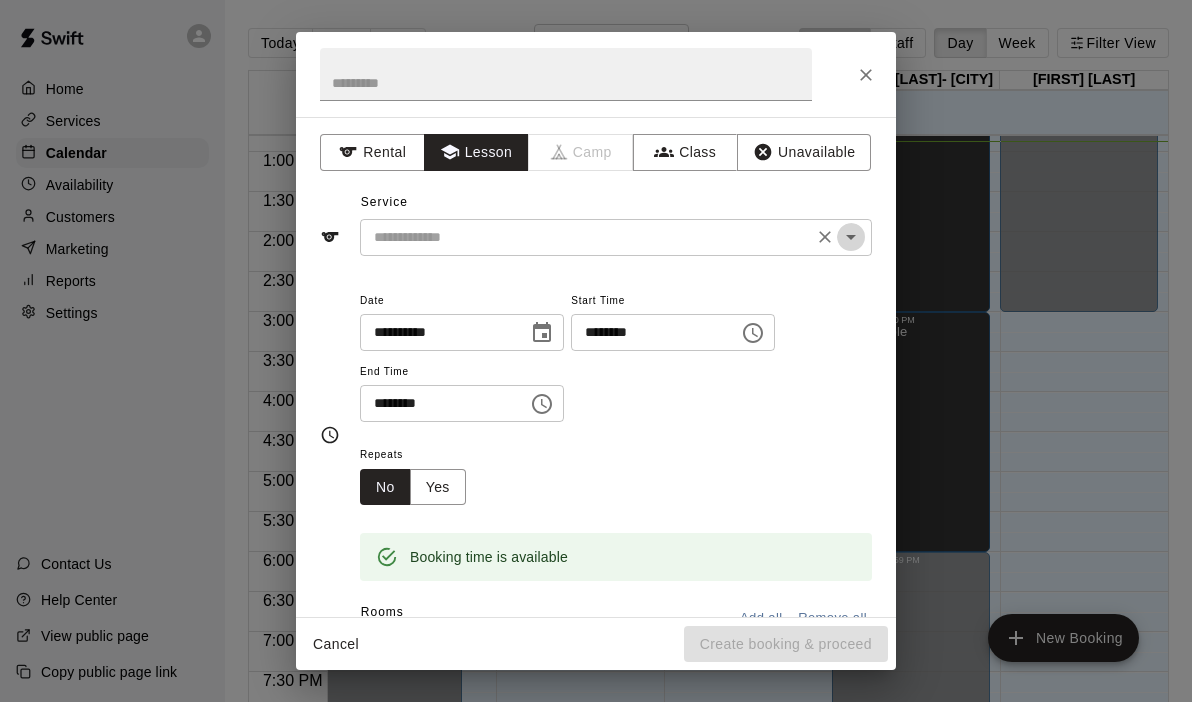 click 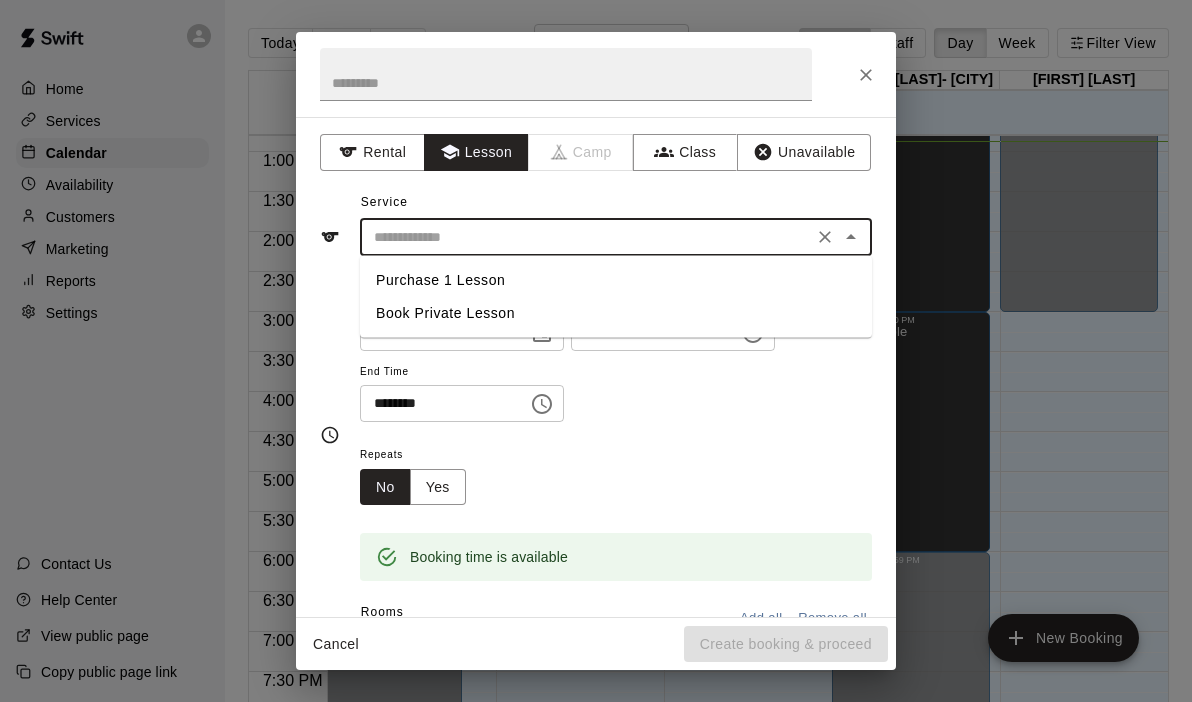 click on "Book Private Lesson" at bounding box center (616, 313) 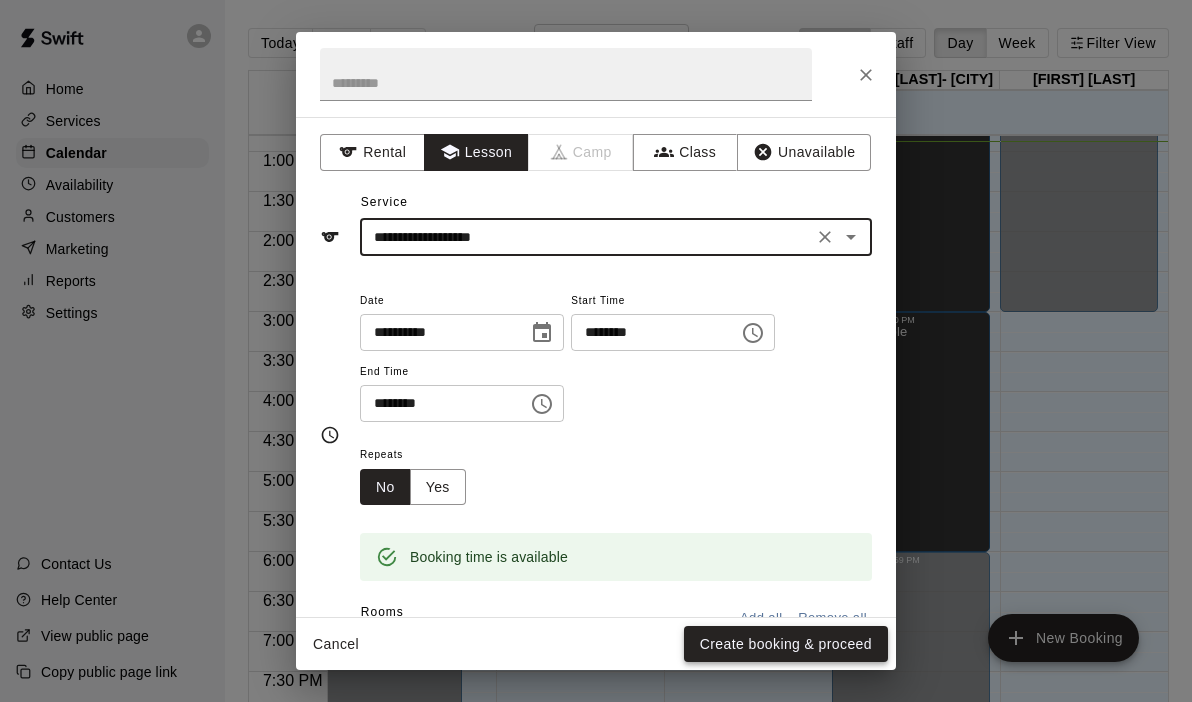 click on "Create booking & proceed" at bounding box center (786, 644) 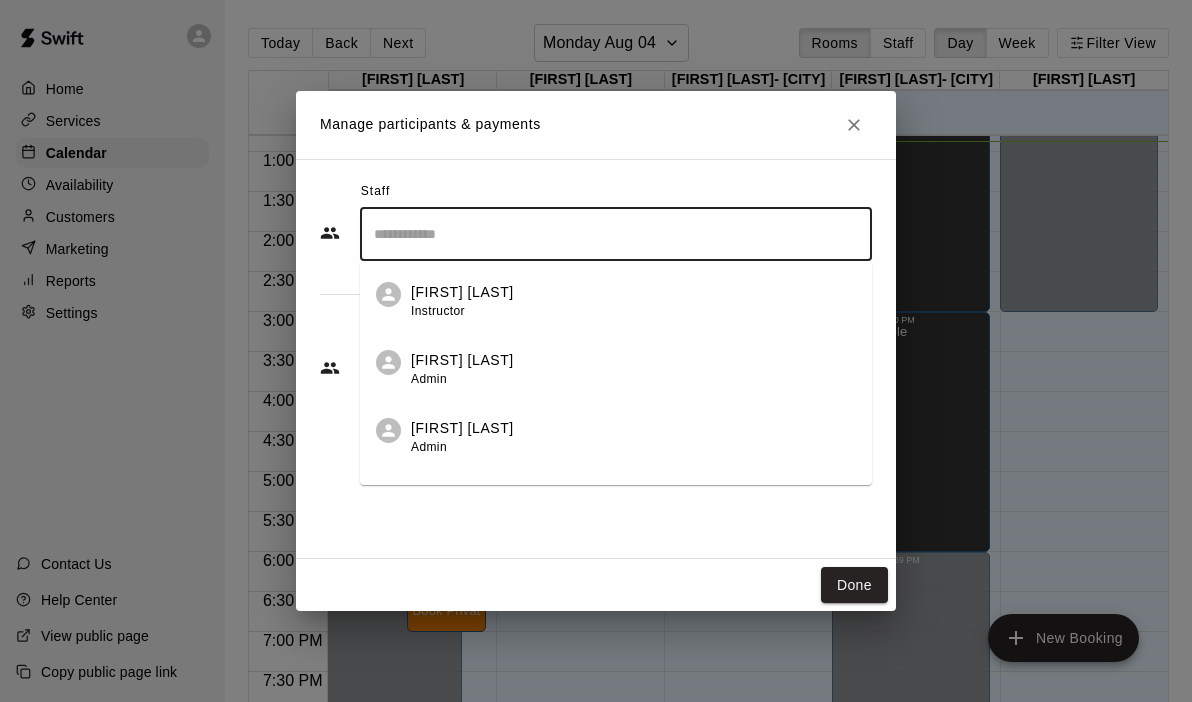 click at bounding box center [616, 234] 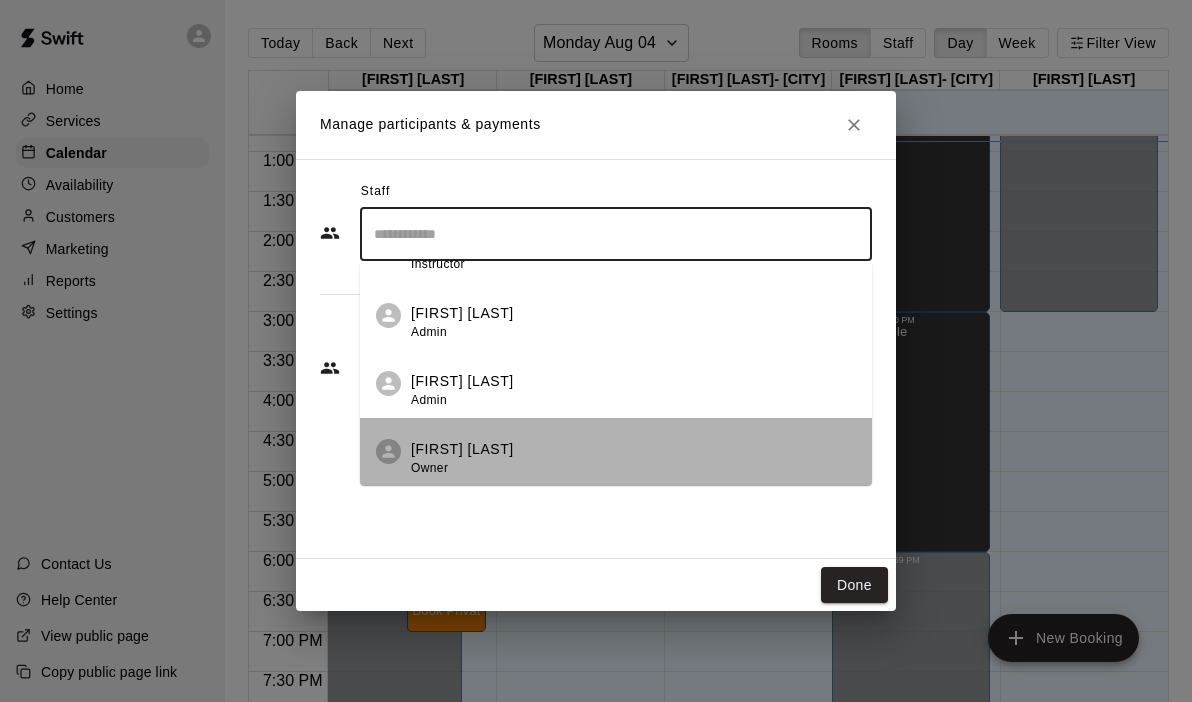 click on "Owner" at bounding box center [429, 468] 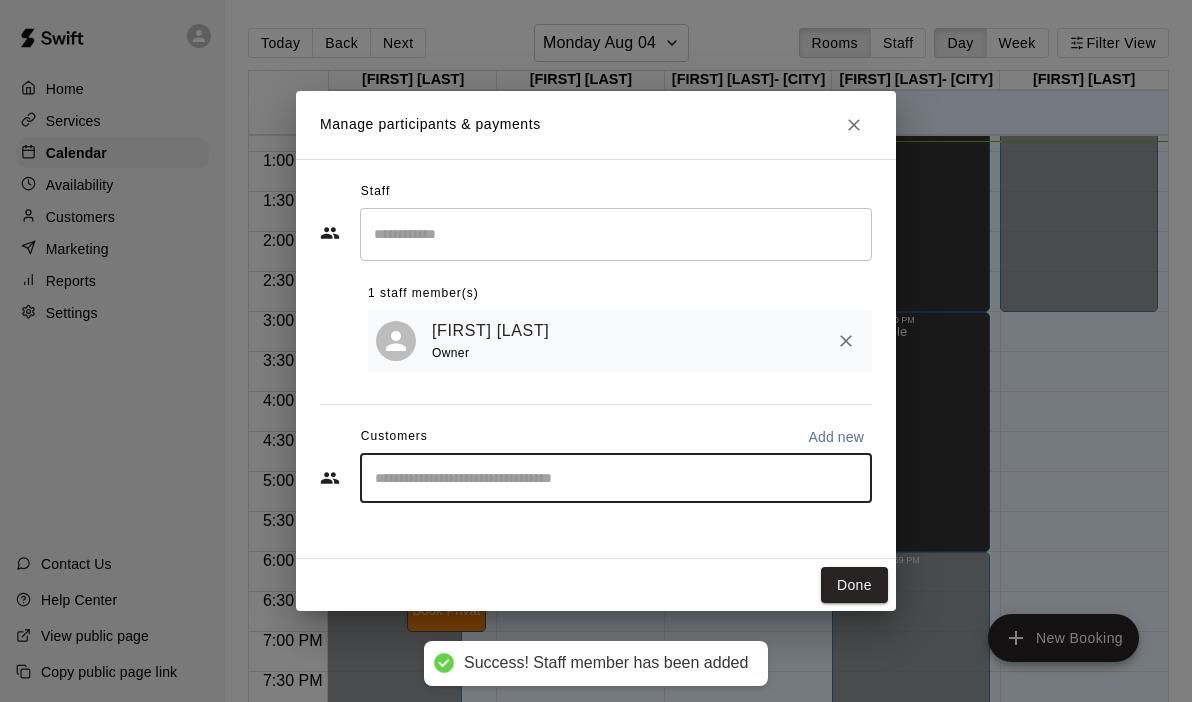 click at bounding box center (616, 478) 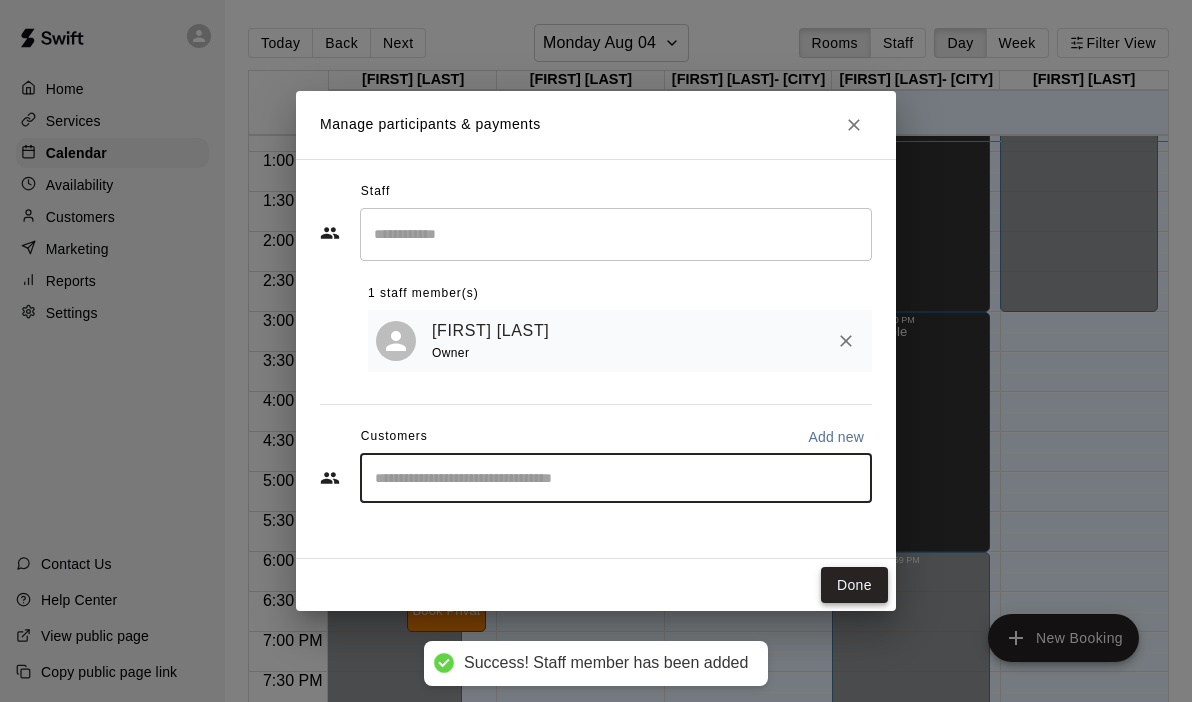 click on "Done" at bounding box center [854, 585] 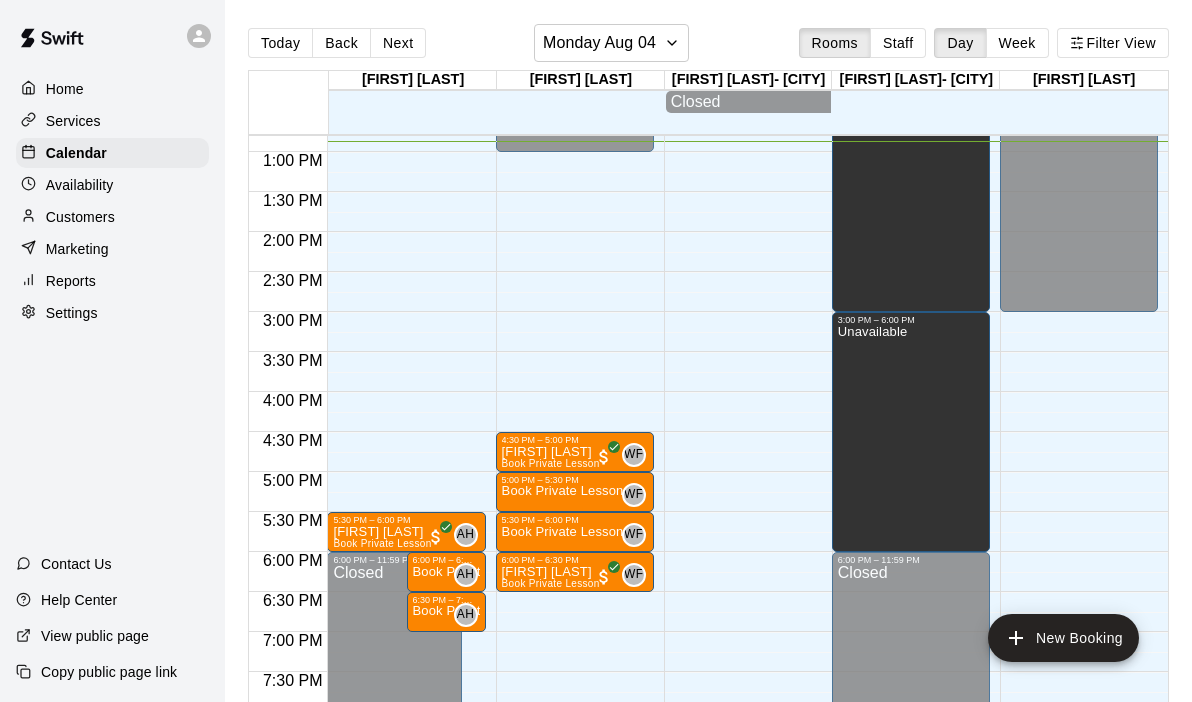 click on "12:00 AM – 10:00 AM Closed 11:00 AM – 12:00 PM Unavailable 5:30 PM – 6:00 PM [FIRST] [LAST]  Book Private Lesson AH 0 6:00 PM – 11:59 PM Closed 6:00 PM – 6:30 PM Book Private Lesson AH 0 6:30 PM – 7:00 PM Book Private Lesson AH 0" at bounding box center [406, 72] 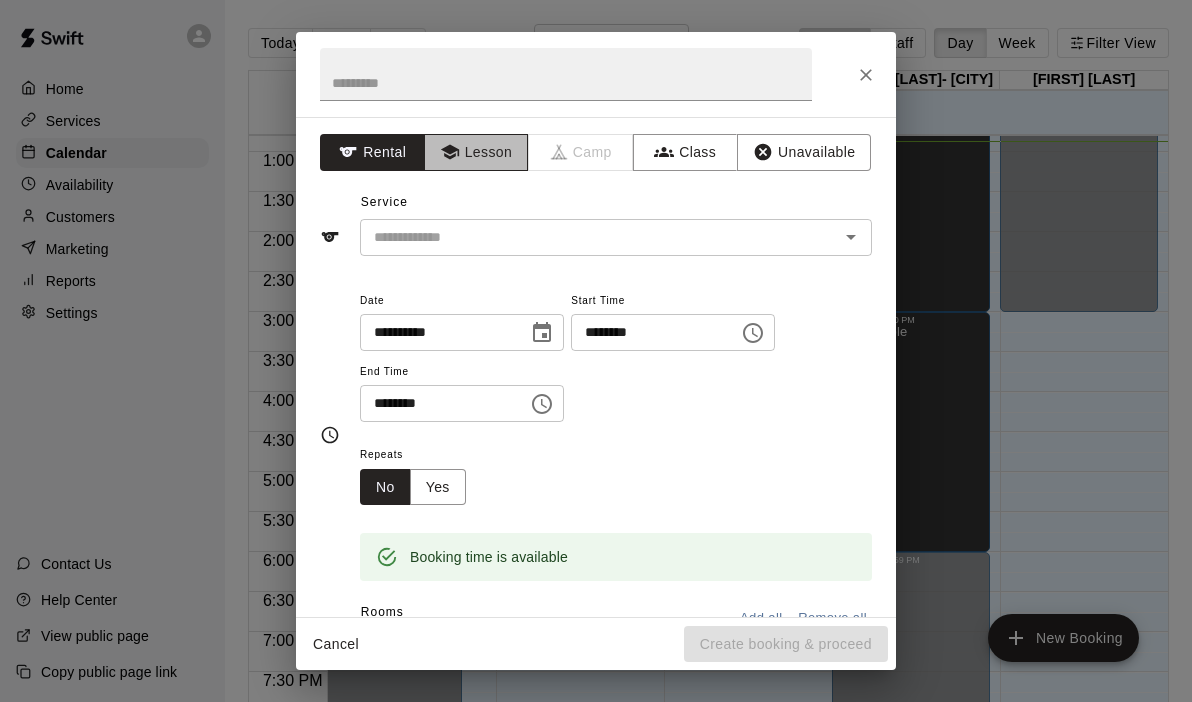 click on "Lesson" at bounding box center (476, 152) 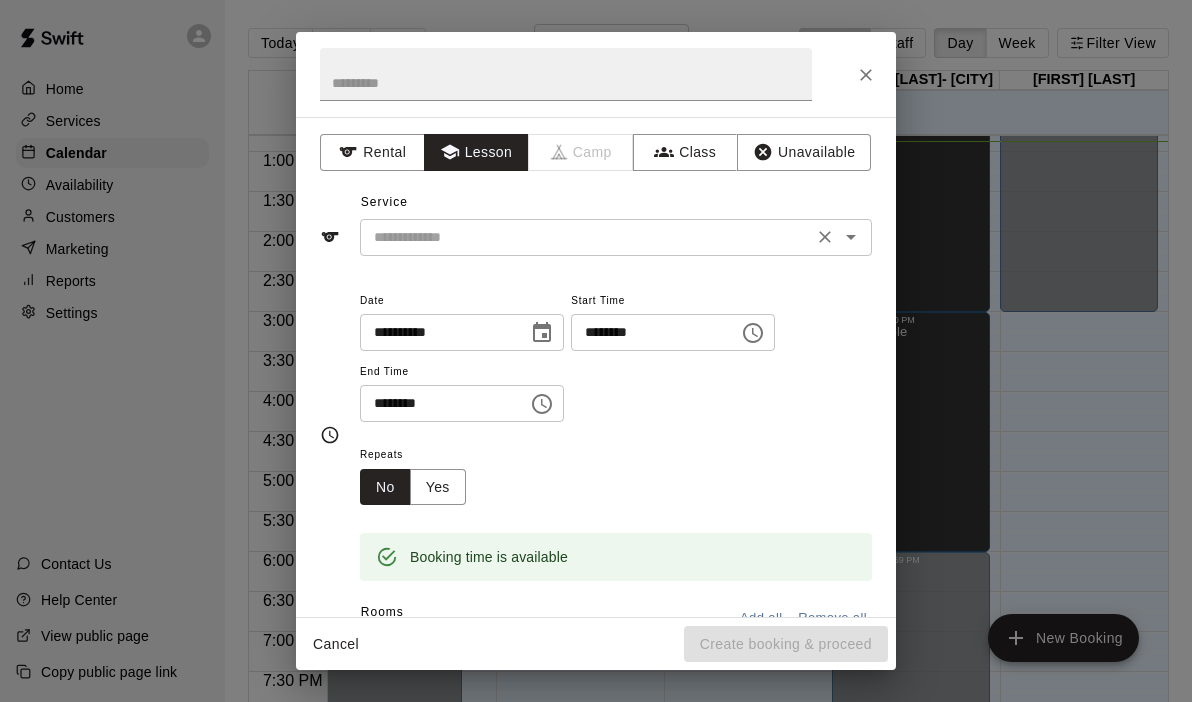 click on "​" at bounding box center [616, 237] 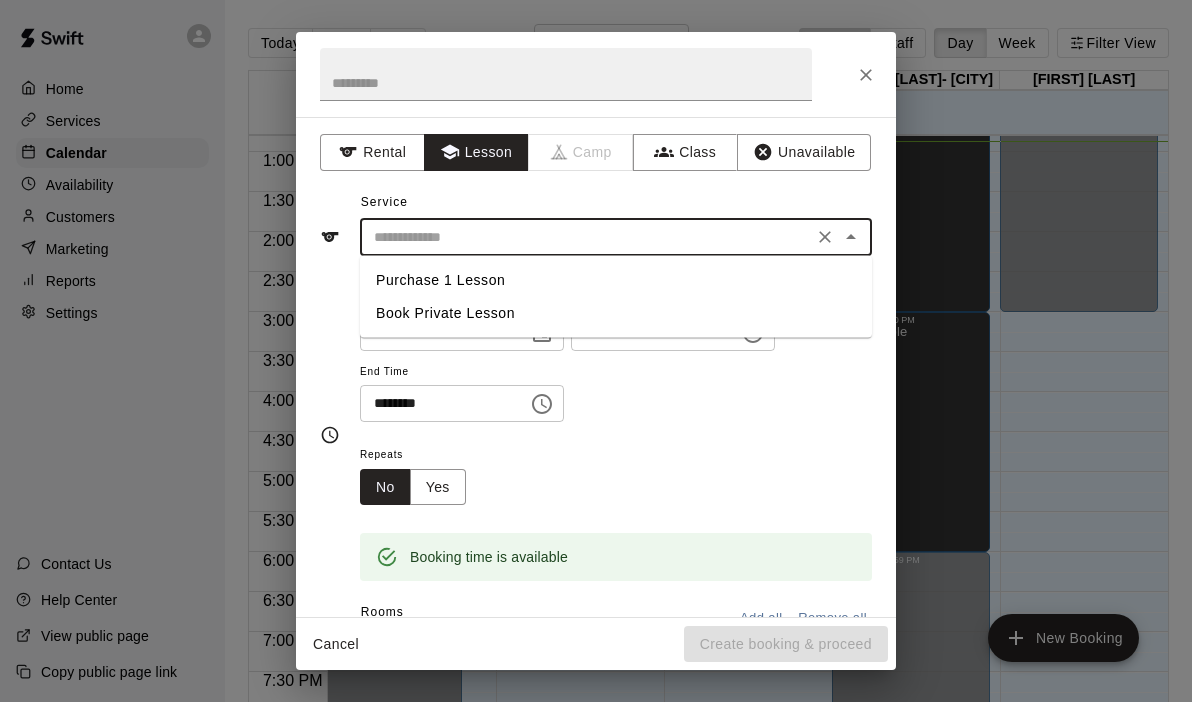 click on "Book Private Lesson" at bounding box center (616, 313) 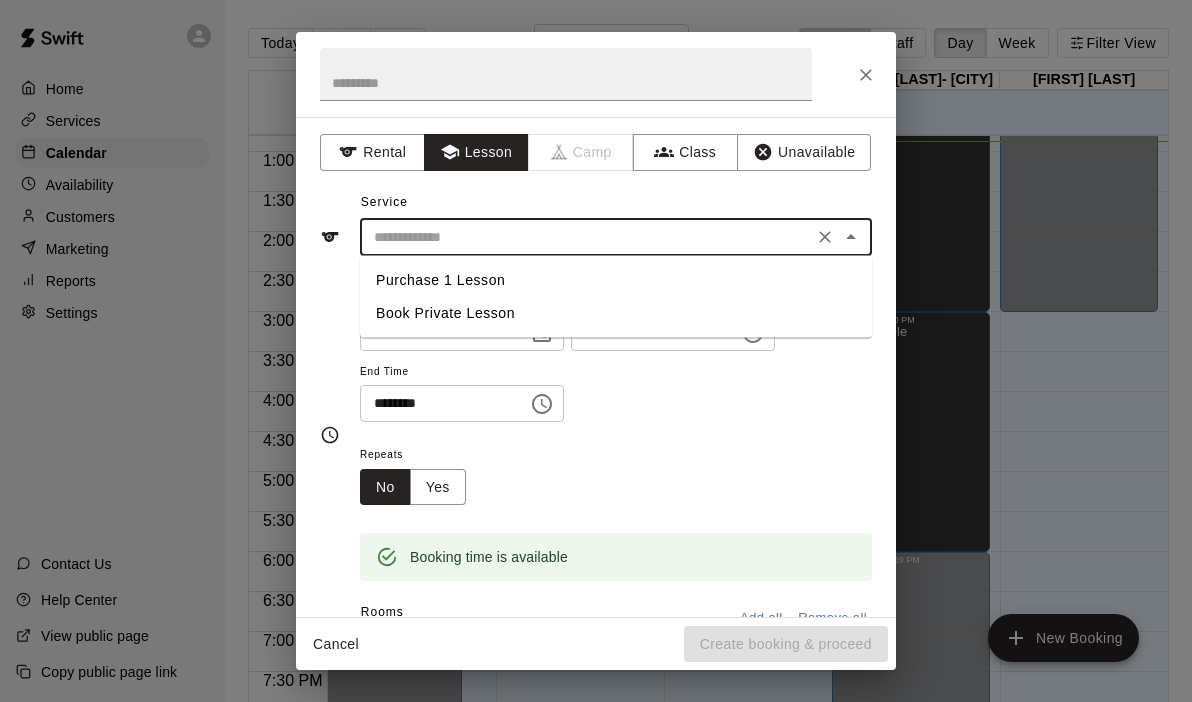 type on "**********" 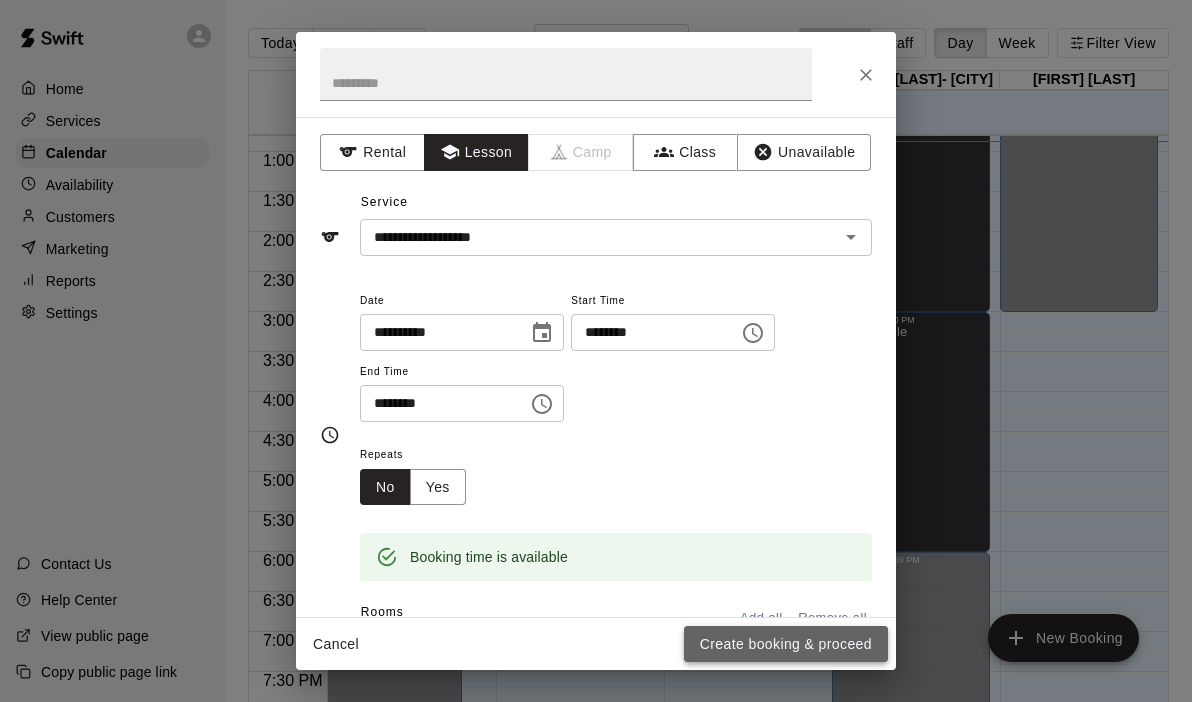 click on "Create booking & proceed" at bounding box center (786, 644) 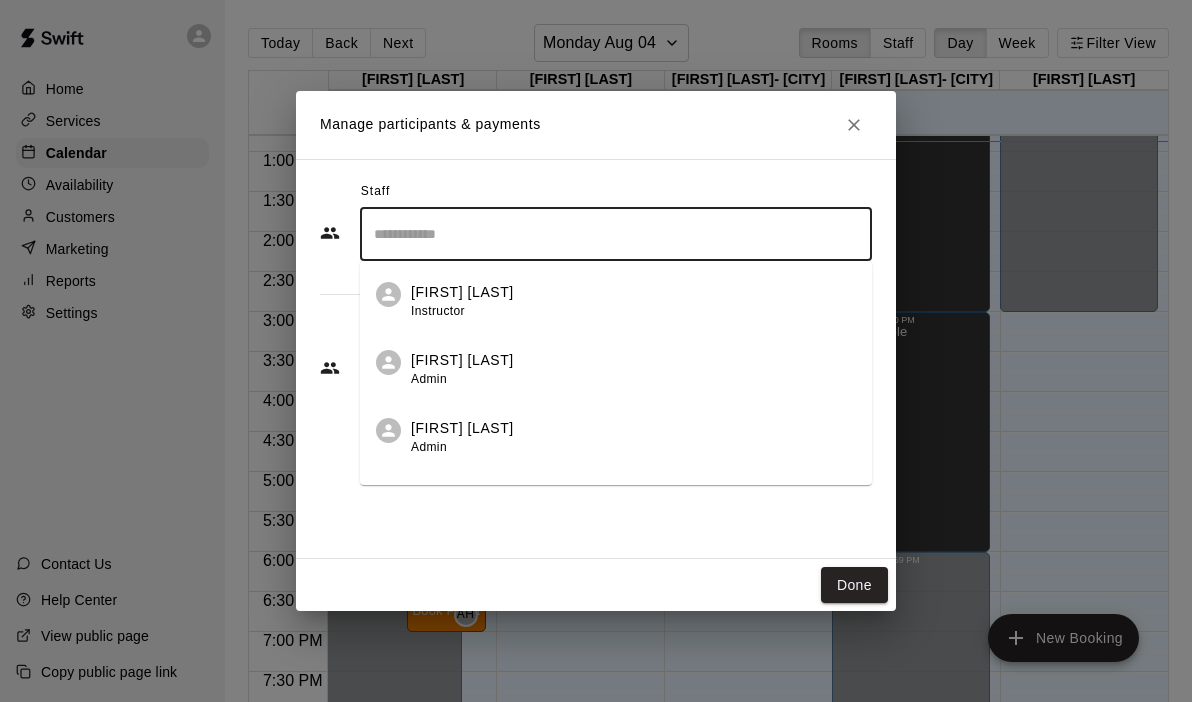 click at bounding box center [616, 234] 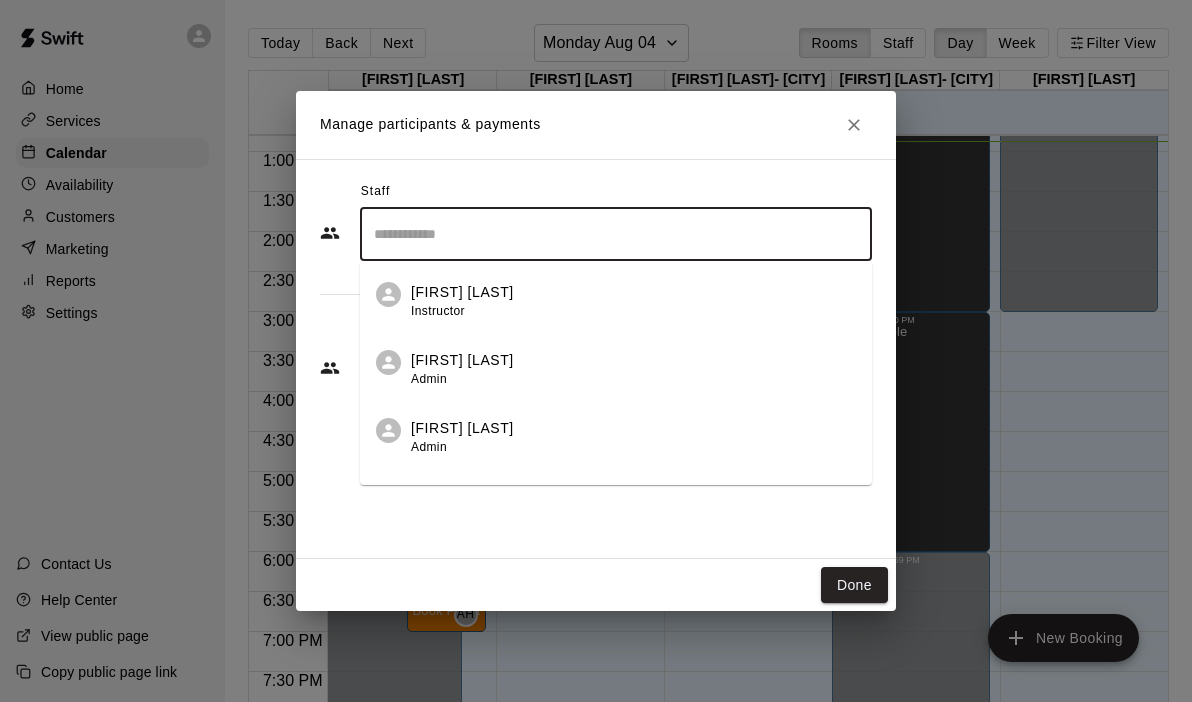 scroll, scrollTop: 47, scrollLeft: 0, axis: vertical 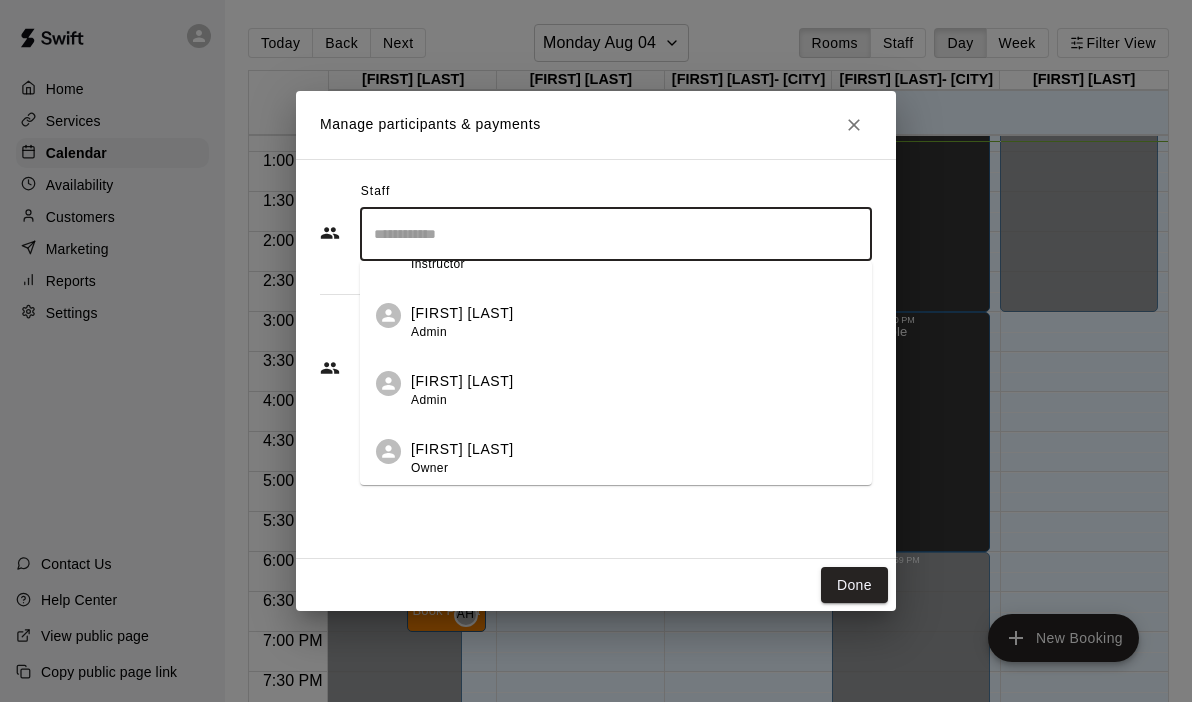 click on "[FIRST] [LAST] Owner" at bounding box center [633, 458] 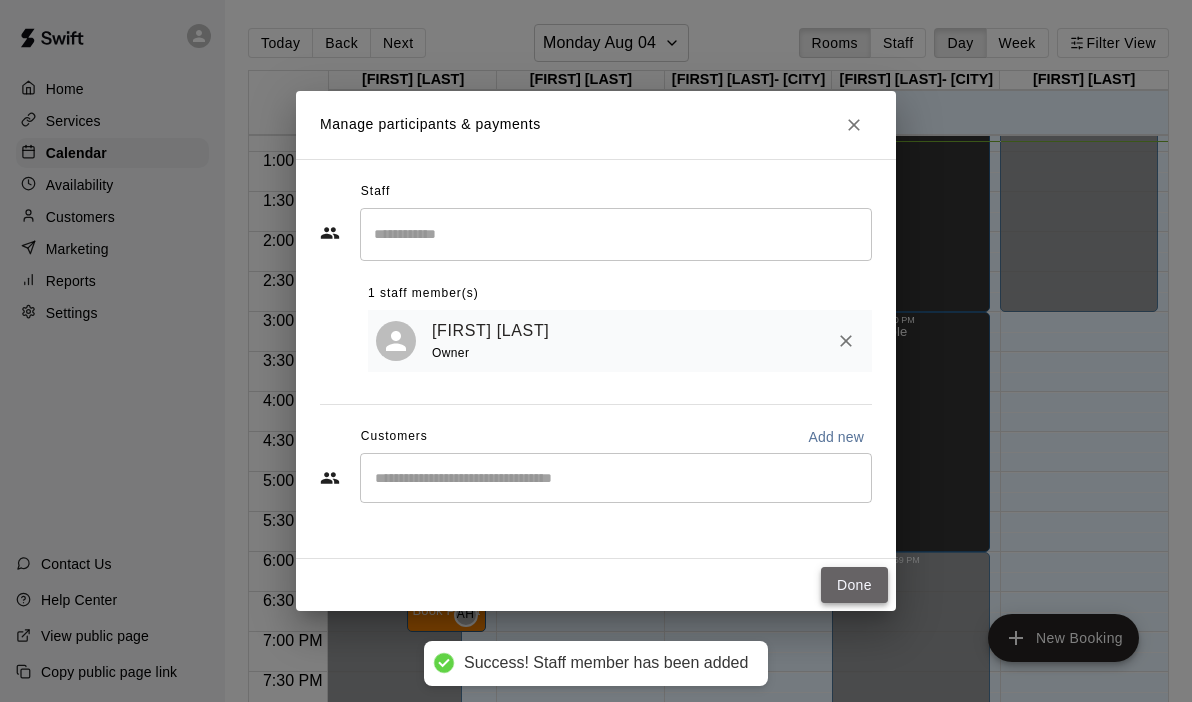 click on "Done" at bounding box center [854, 585] 